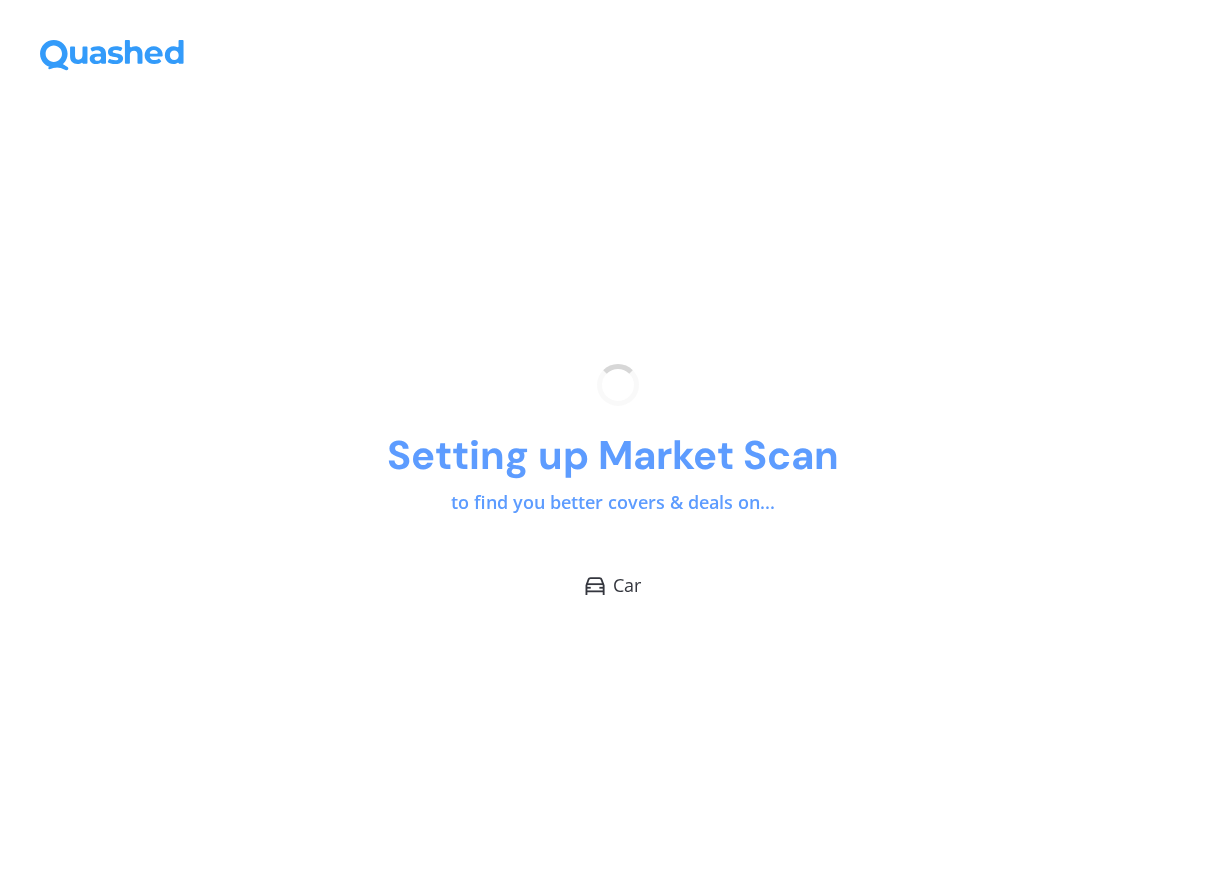 scroll, scrollTop: 0, scrollLeft: 0, axis: both 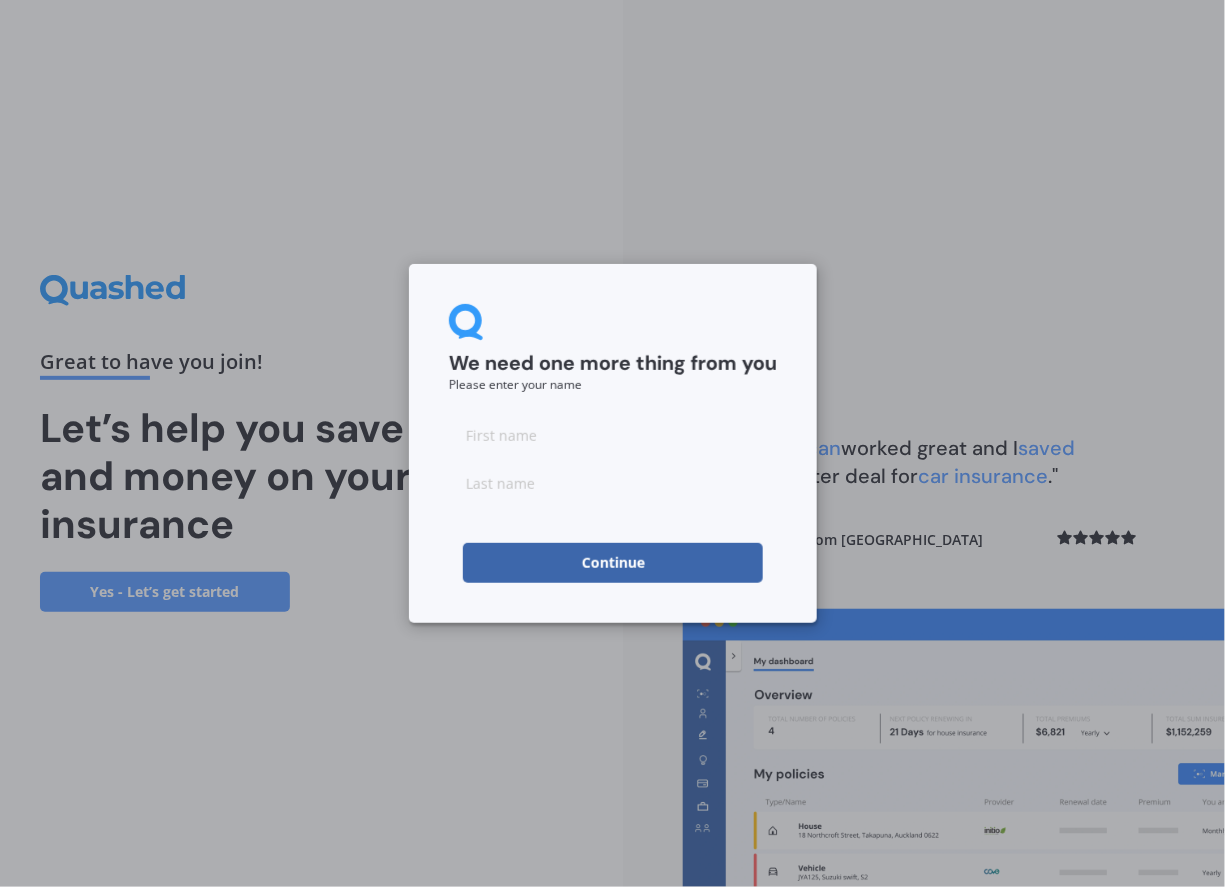 click at bounding box center (613, 435) 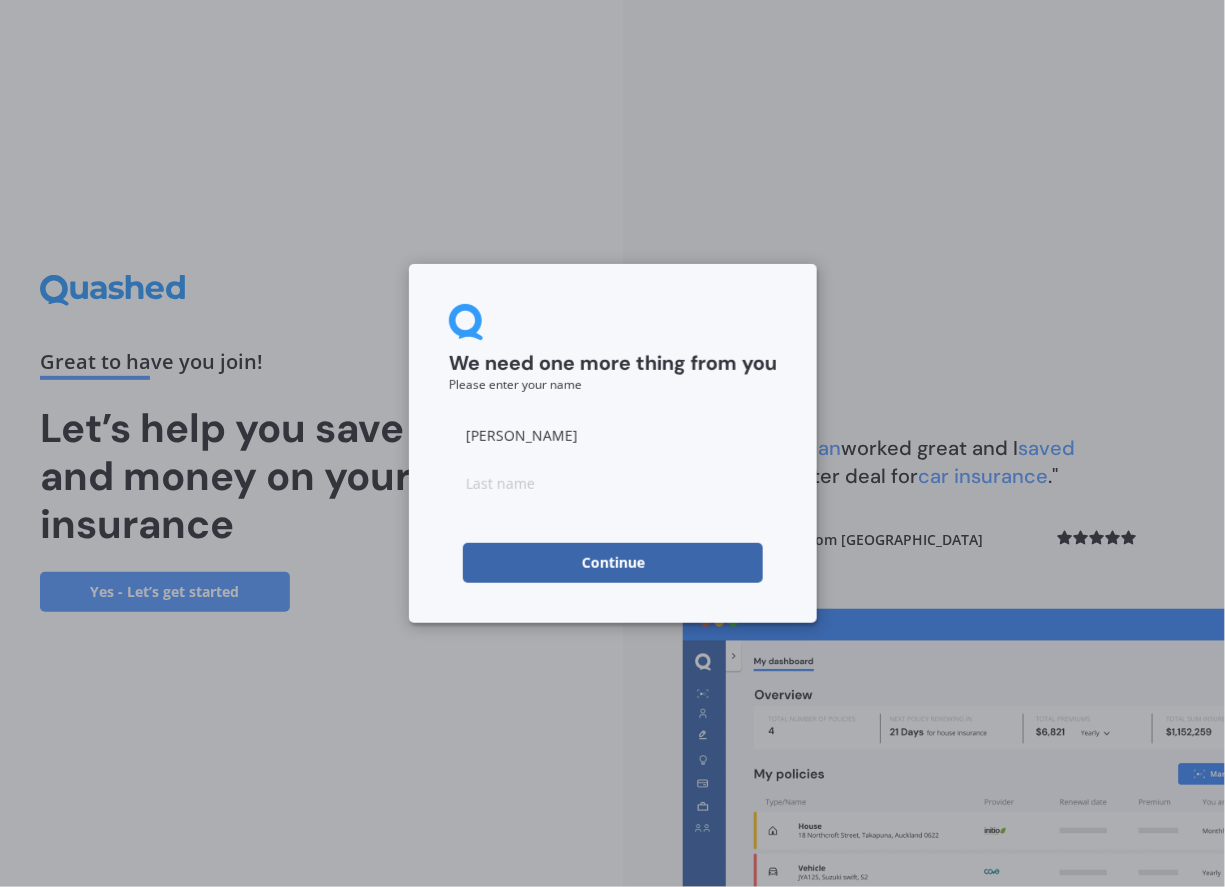 type on "[PERSON_NAME]" 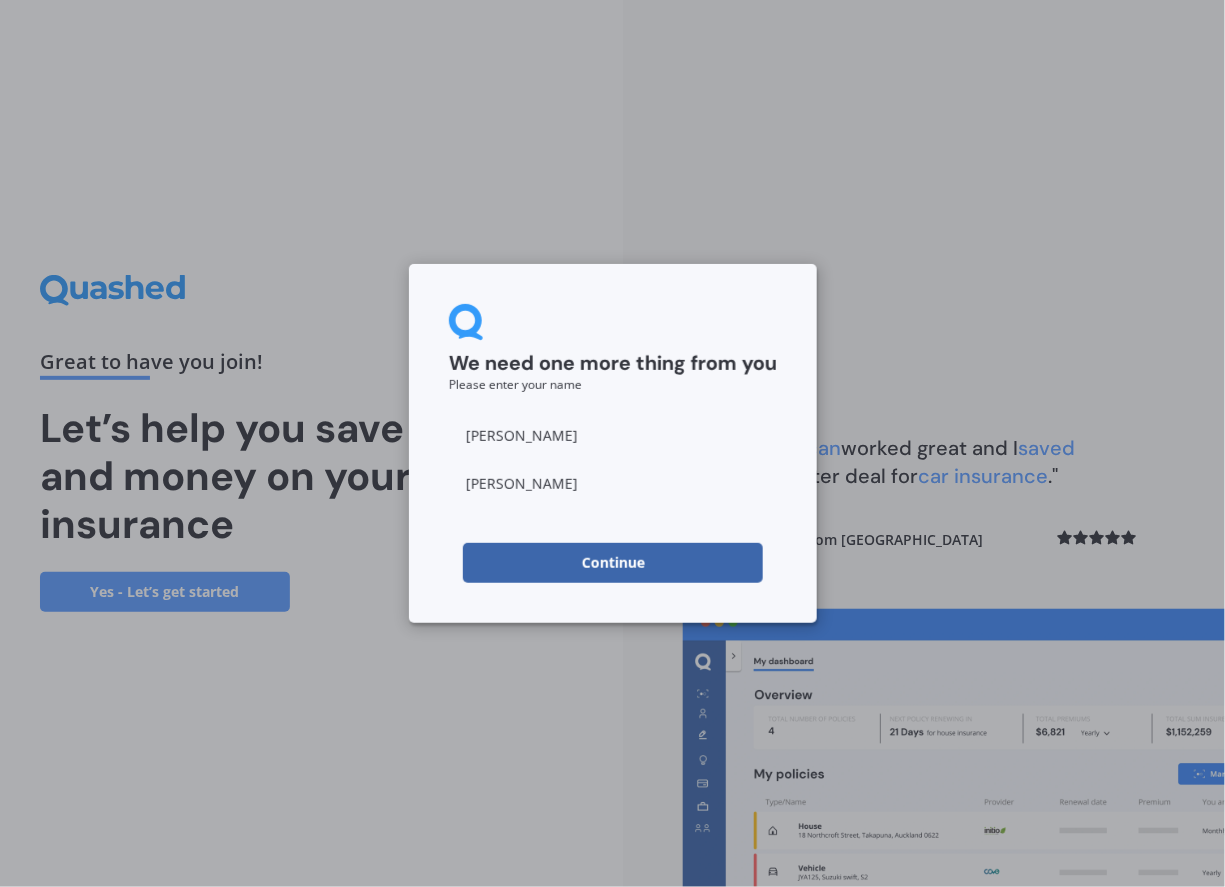 type on "[PERSON_NAME]" 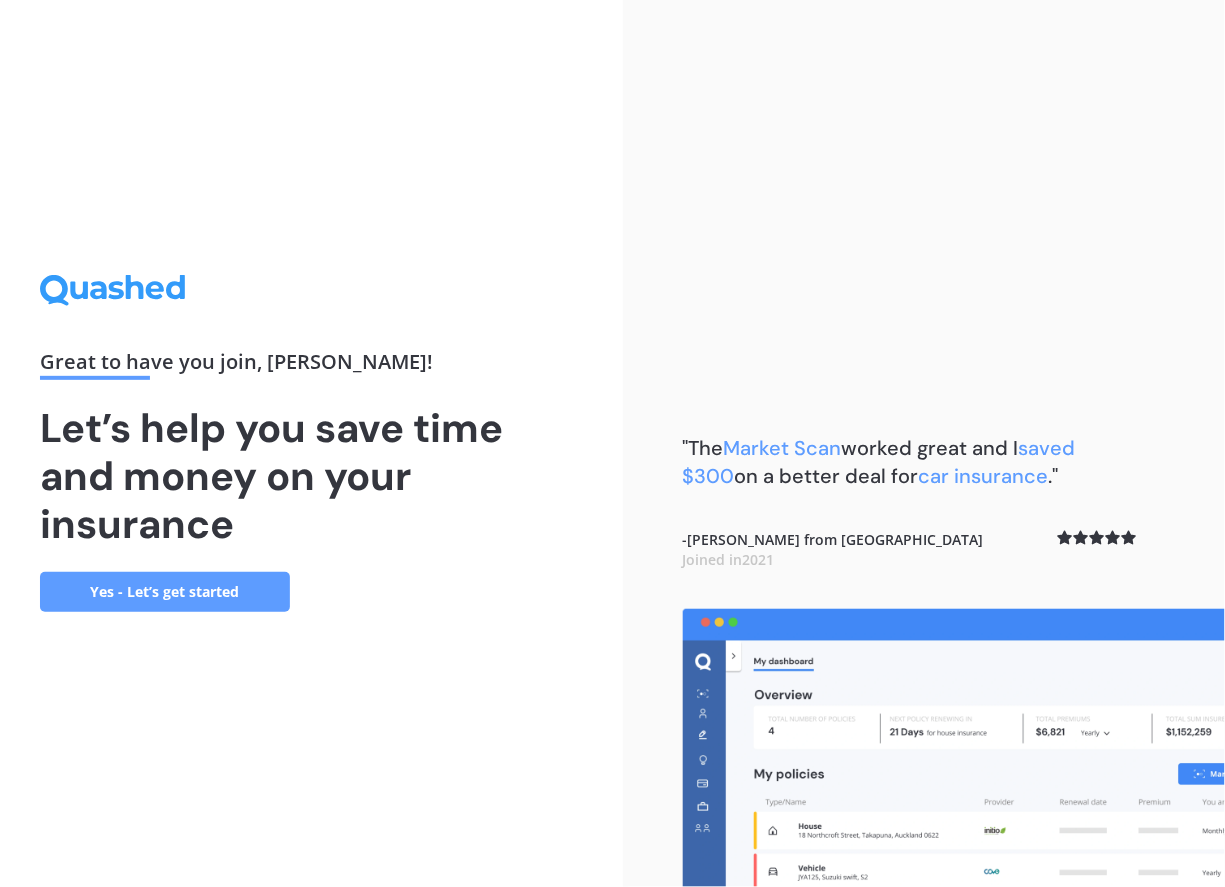click on "Yes - Let’s get started" at bounding box center (165, 592) 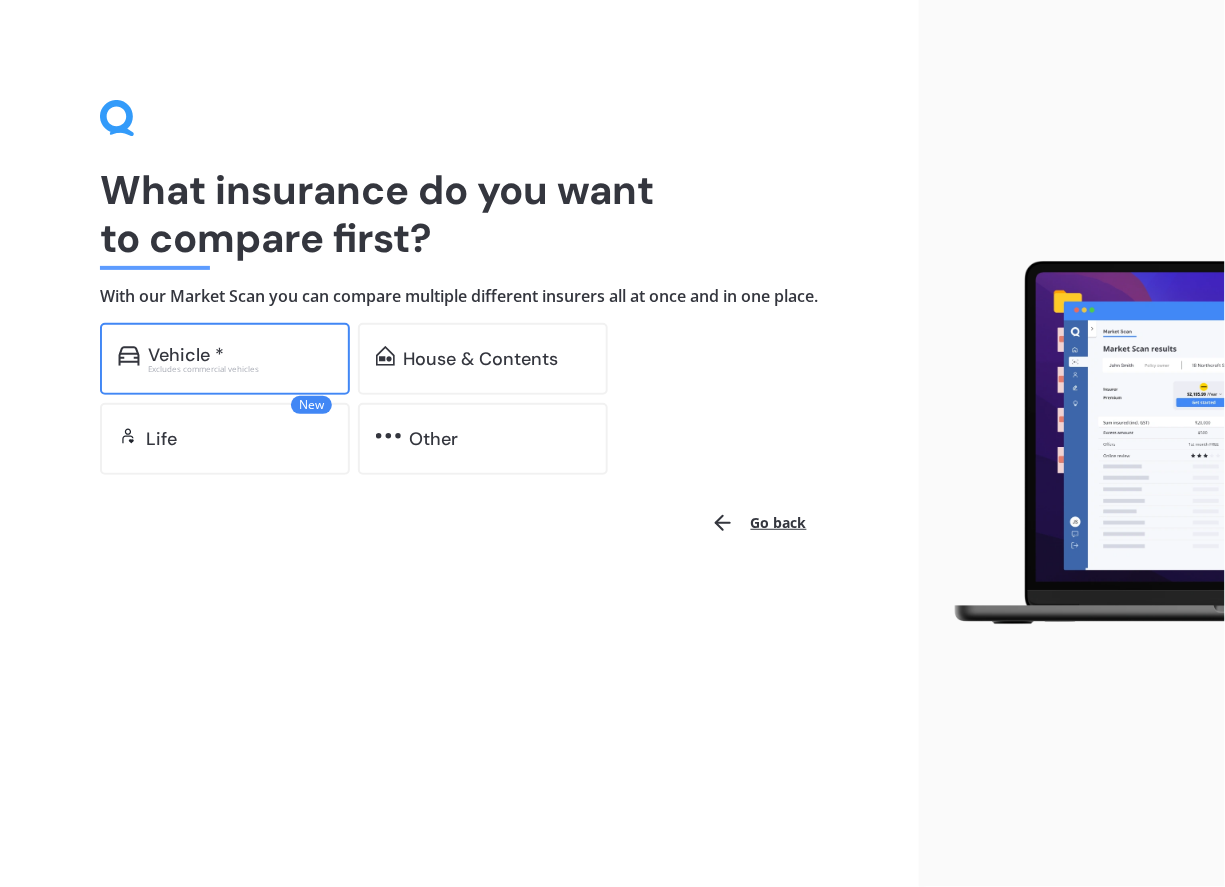 click on "Excludes commercial vehicles" at bounding box center [240, 369] 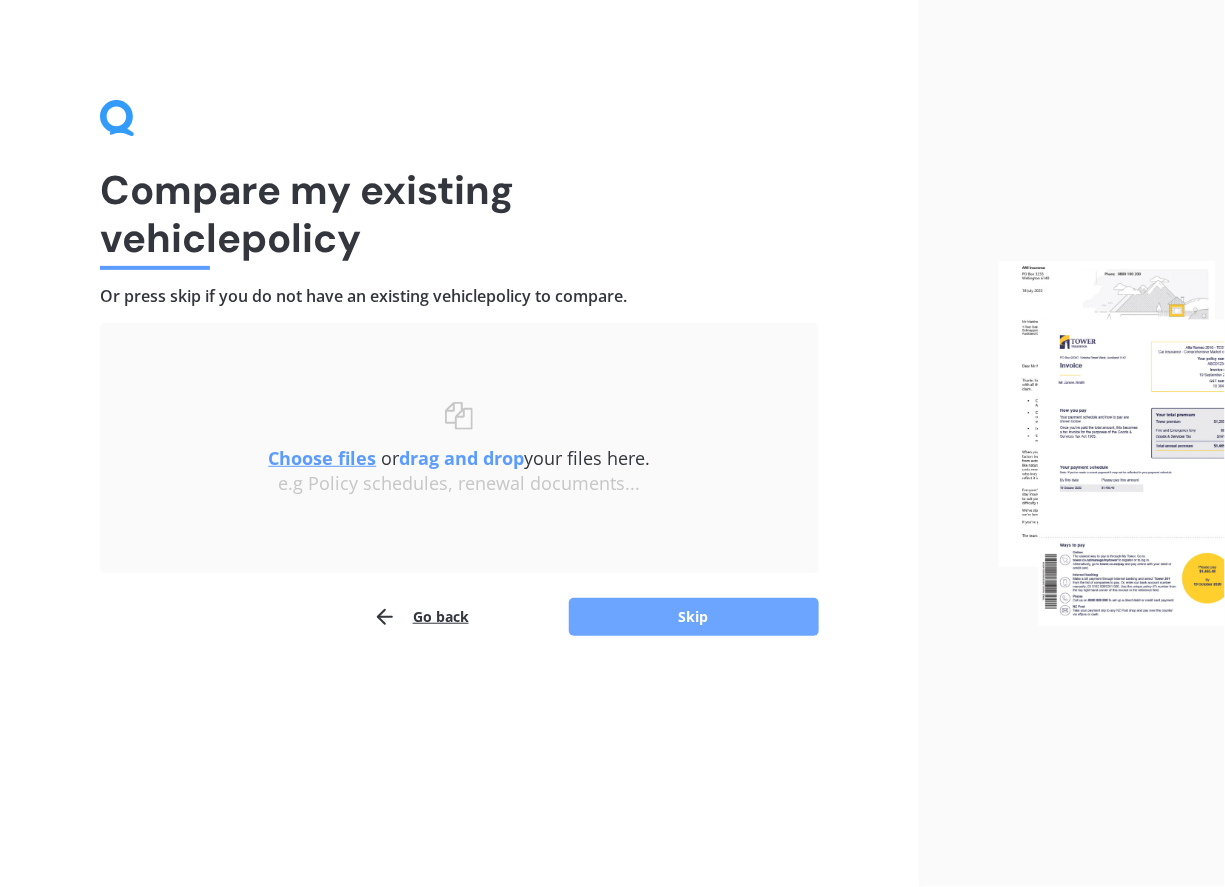 click on "Skip" at bounding box center [694, 617] 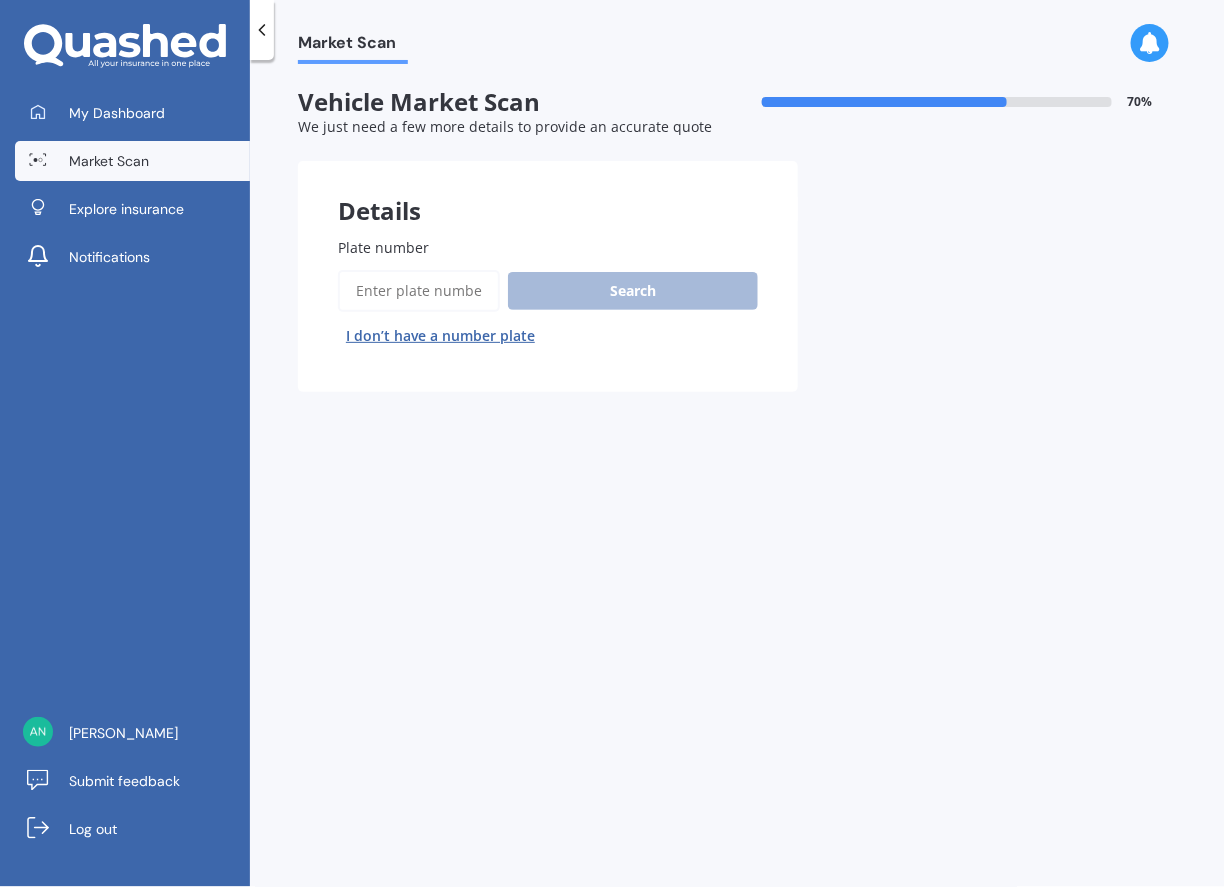 click on "Plate number" at bounding box center [419, 291] 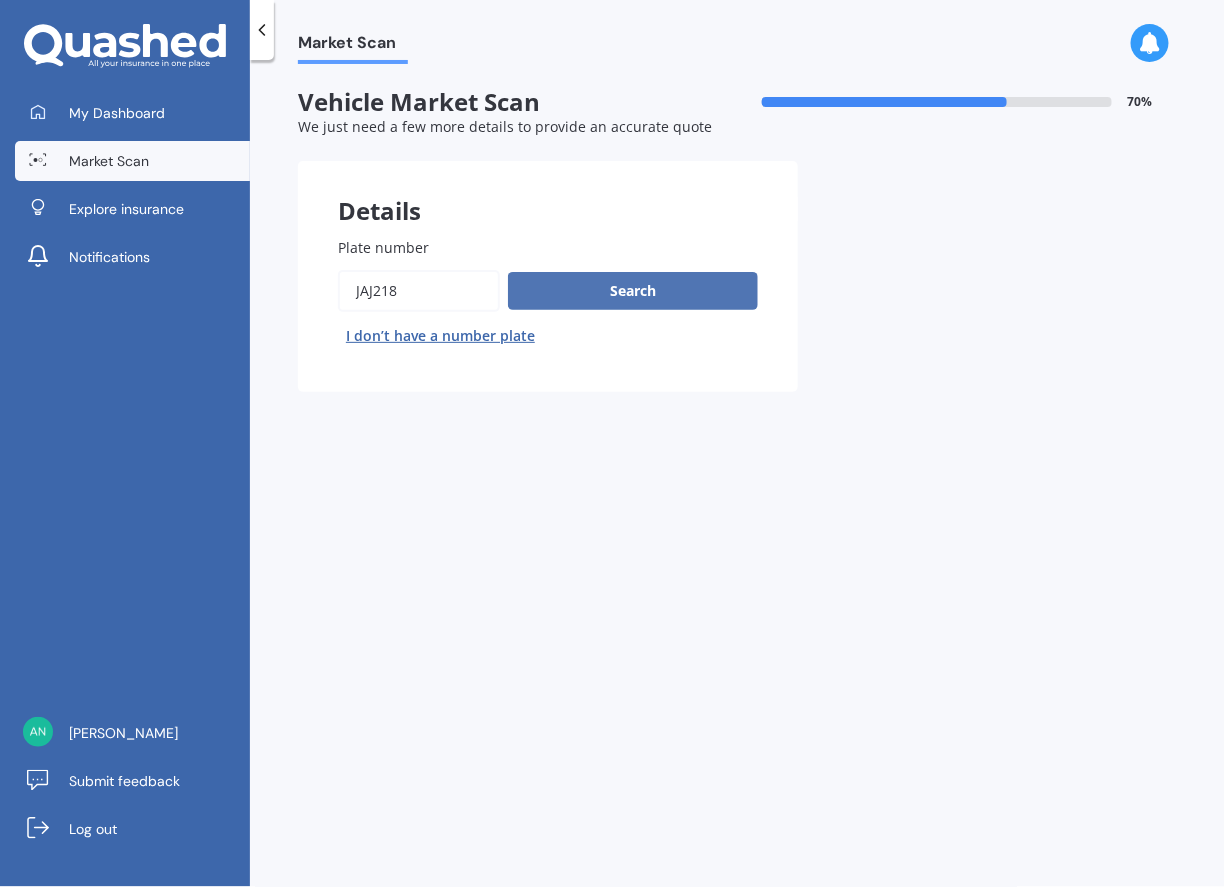 type on "JAJ218" 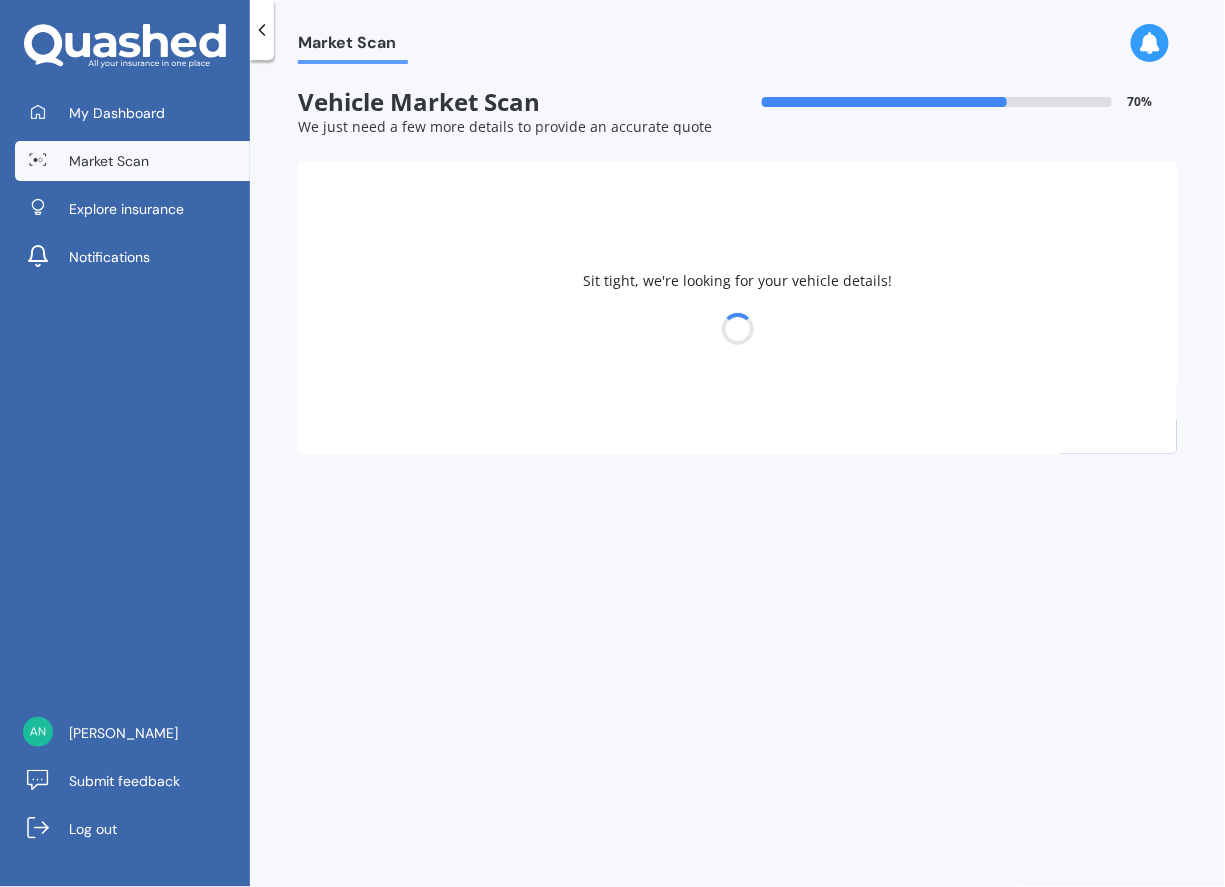 select on "JEEP" 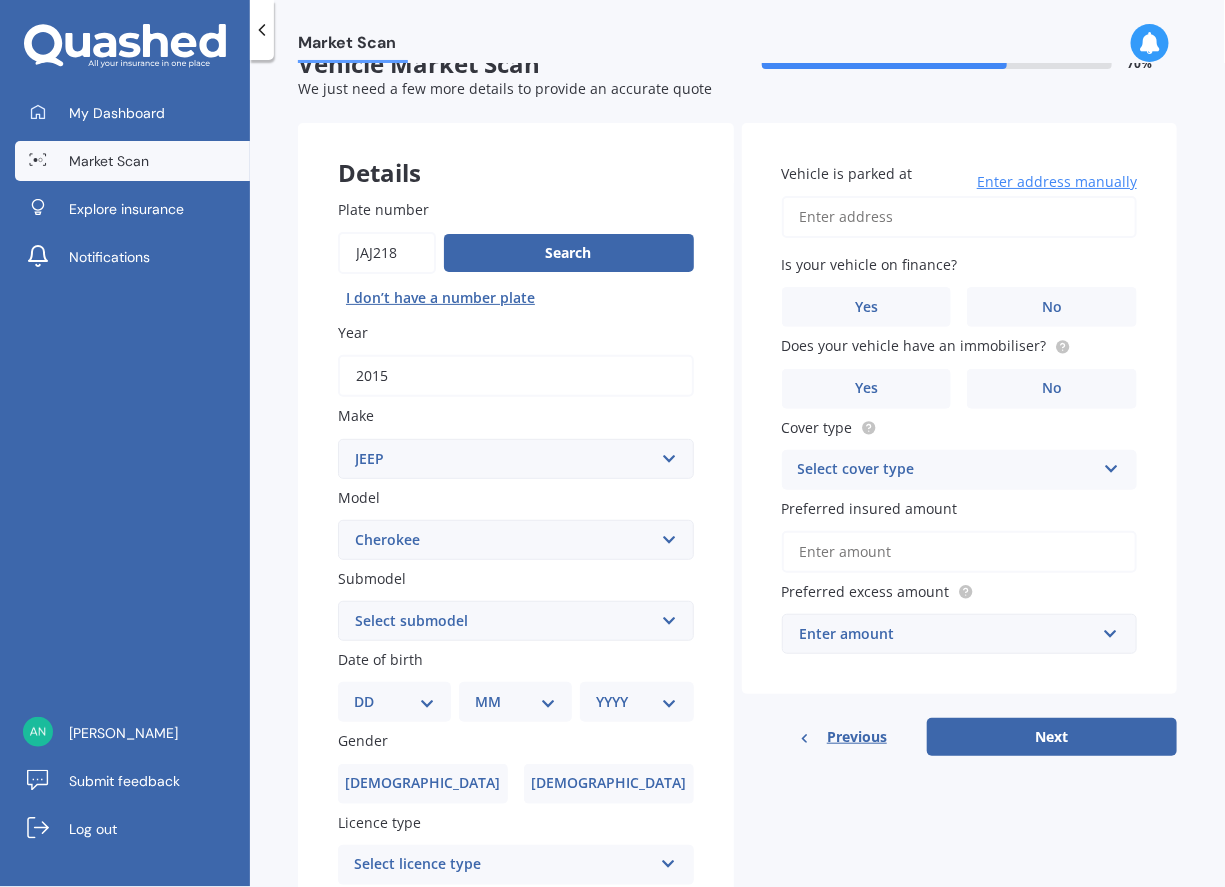scroll, scrollTop: 0, scrollLeft: 0, axis: both 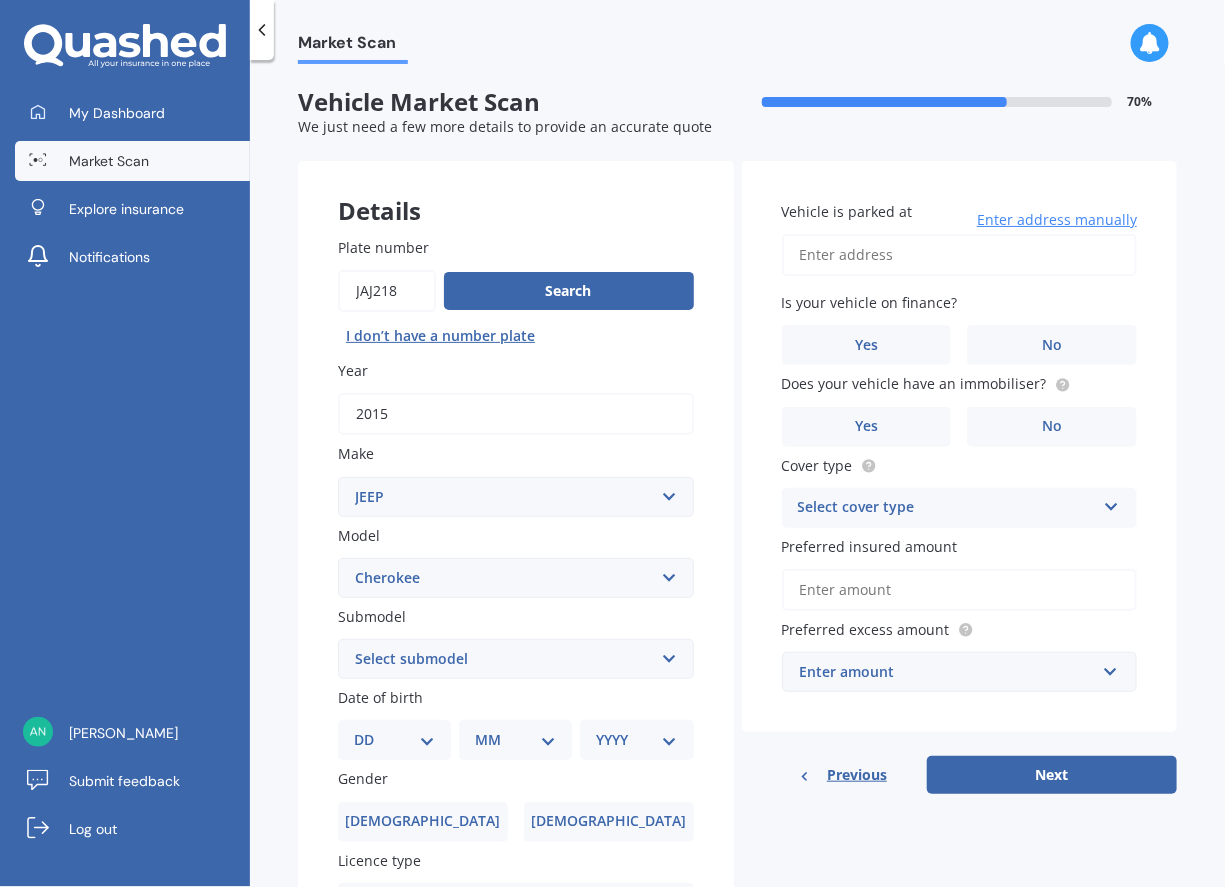 click on "Select submodel 2.5 4cyl 3.0 6 Cyl 3.7 6 Cyl 4 Cyl Turbo Diesel 4.7 Non-Turbo 6.1 V8 LIMITED 3.2P/4WD/9AT Limited V6 Longitude V6 Sport Trailhawk V6" at bounding box center [516, 659] 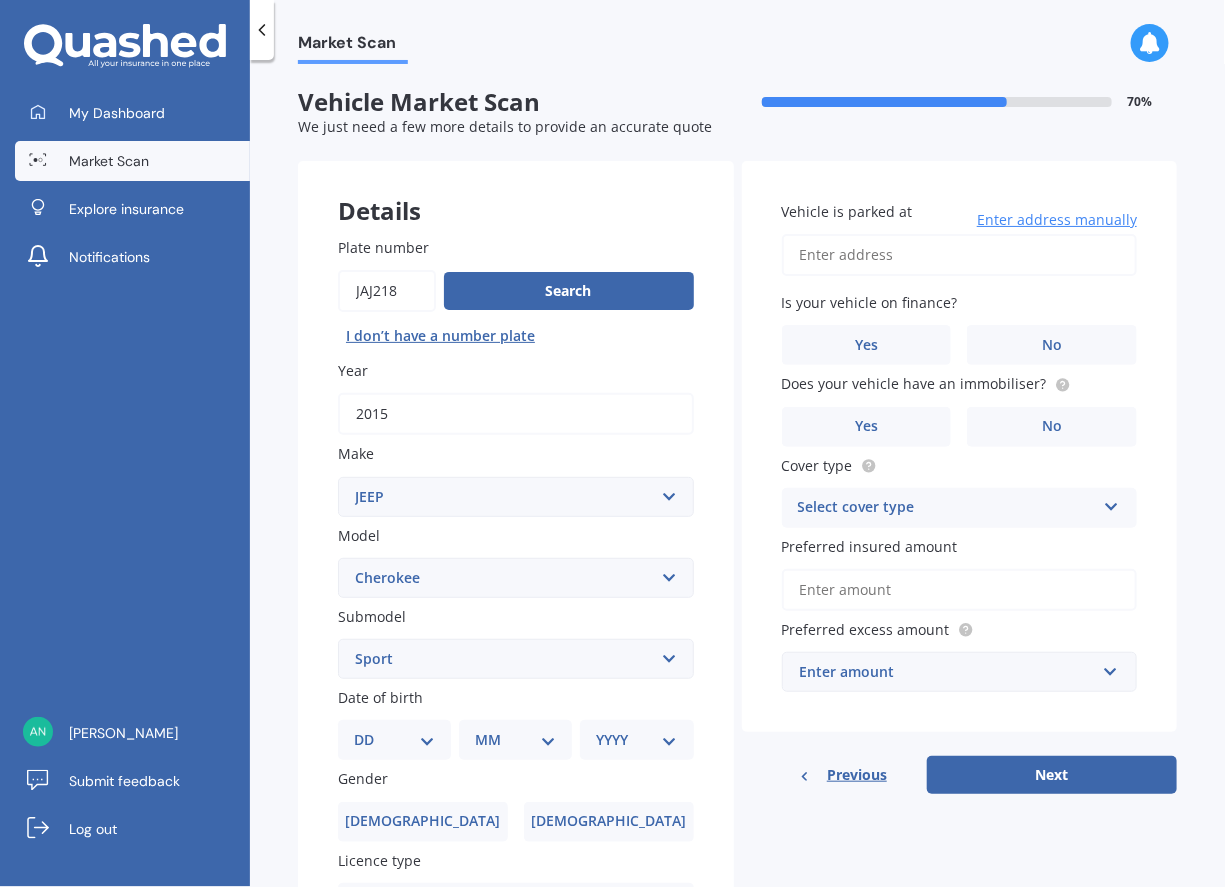 click on "Select submodel 2.5 4cyl 3.0 6 Cyl 3.7 6 Cyl 4 Cyl Turbo Diesel 4.7 Non-Turbo 6.1 V8 LIMITED 3.2P/4WD/9AT Limited V6 Longitude V6 Sport Trailhawk V6" at bounding box center (516, 659) 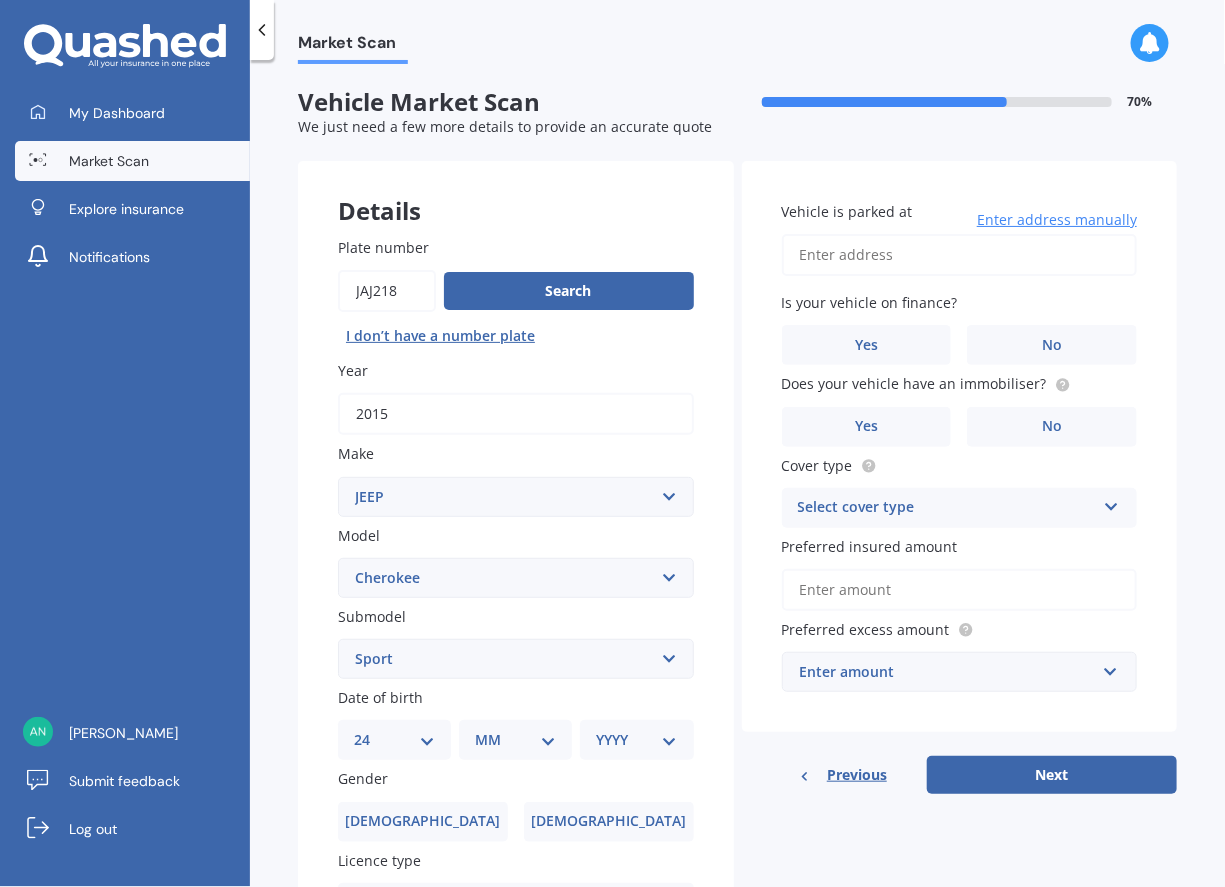 click on "DD 01 02 03 04 05 06 07 08 09 10 11 12 13 14 15 16 17 18 19 20 21 22 23 24 25 26 27 28 29 30 31" at bounding box center [394, 740] 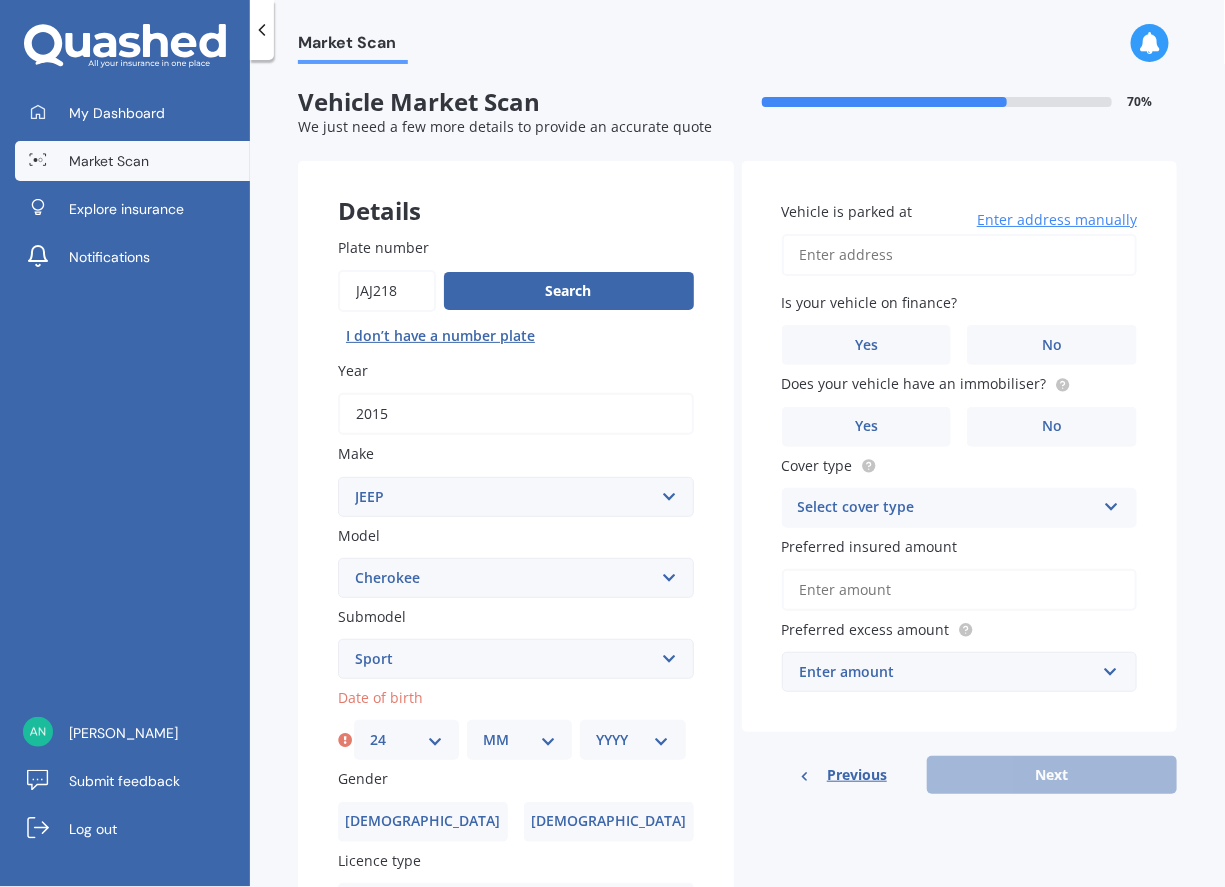 click on "MM 01 02 03 04 05 06 07 08 09 10 11 12" at bounding box center [519, 740] 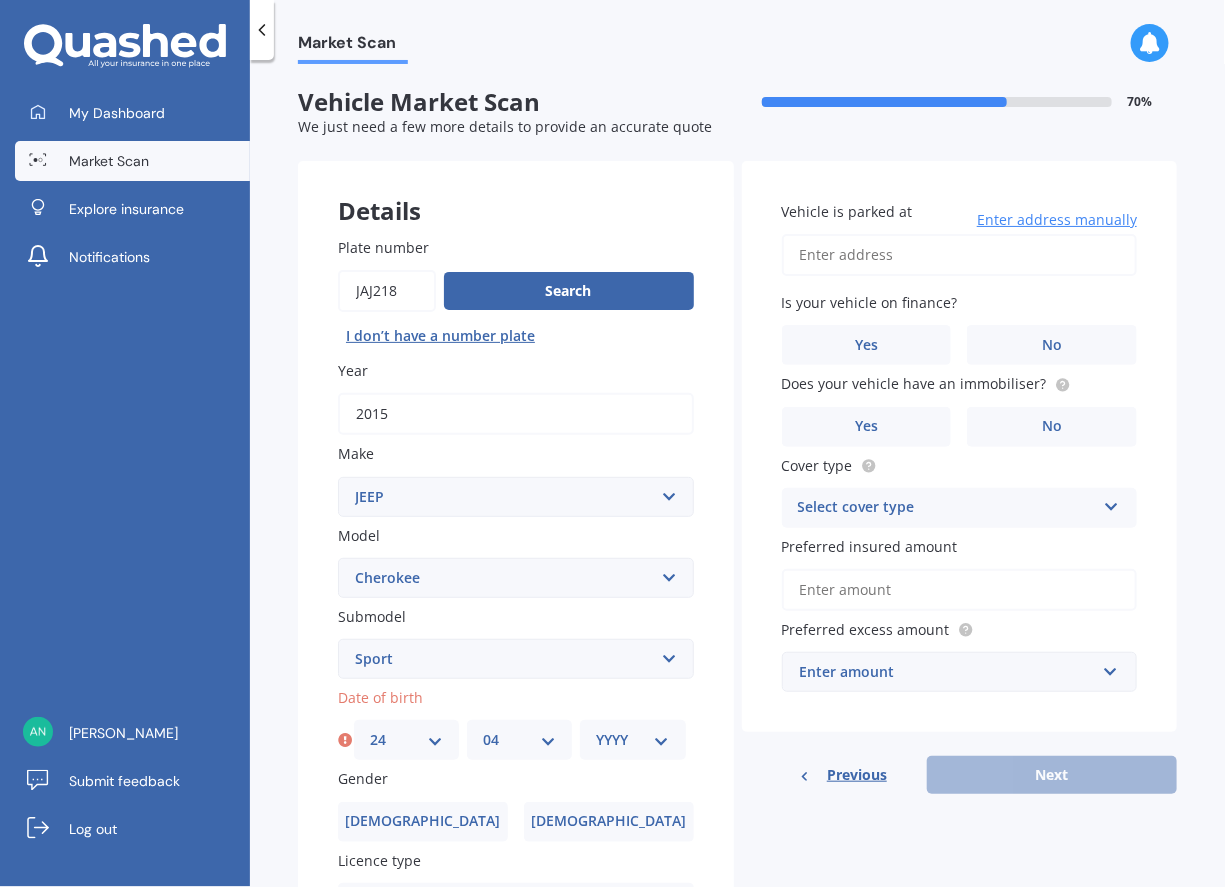 click on "MM 01 02 03 04 05 06 07 08 09 10 11 12" at bounding box center (519, 740) 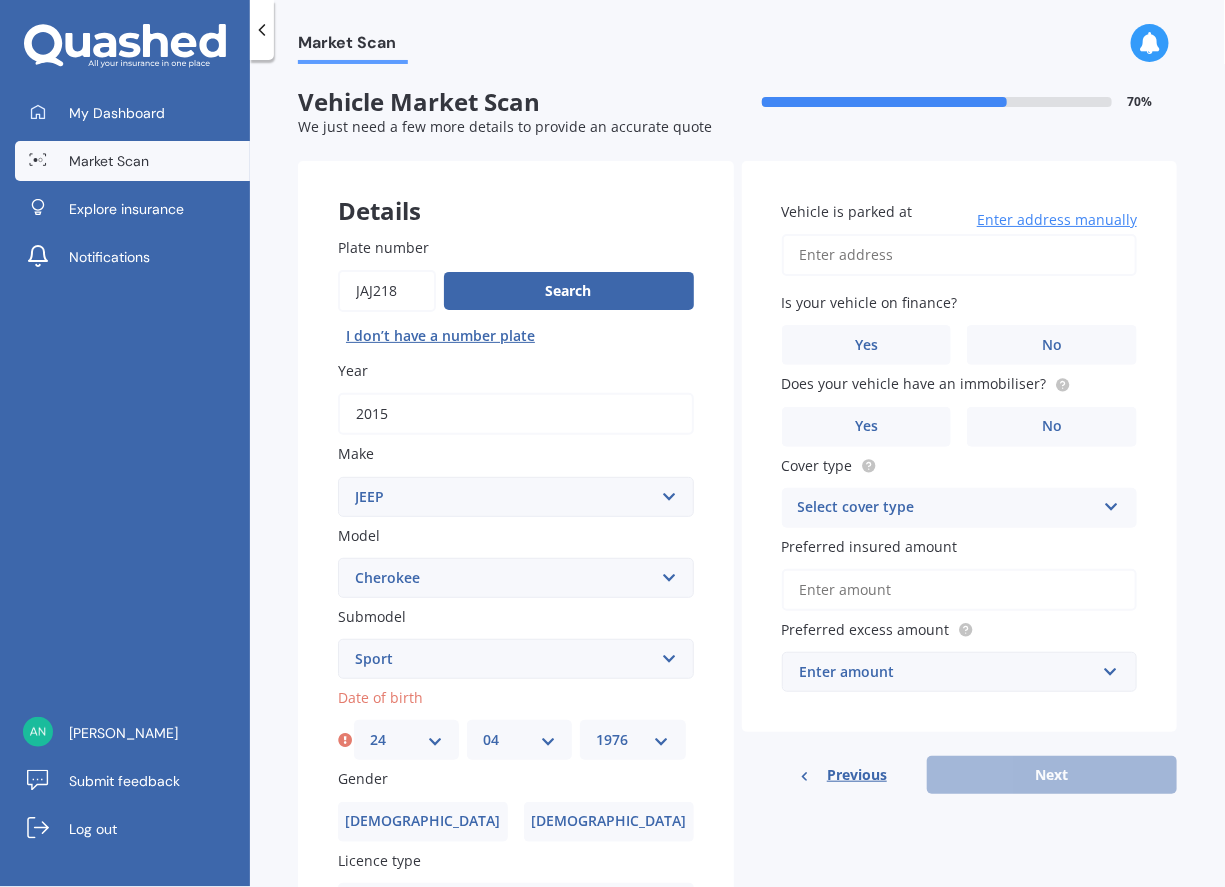 click on "YYYY 2025 2024 2023 2022 2021 2020 2019 2018 2017 2016 2015 2014 2013 2012 2011 2010 2009 2008 2007 2006 2005 2004 2003 2002 2001 2000 1999 1998 1997 1996 1995 1994 1993 1992 1991 1990 1989 1988 1987 1986 1985 1984 1983 1982 1981 1980 1979 1978 1977 1976 1975 1974 1973 1972 1971 1970 1969 1968 1967 1966 1965 1964 1963 1962 1961 1960 1959 1958 1957 1956 1955 1954 1953 1952 1951 1950 1949 1948 1947 1946 1945 1944 1943 1942 1941 1940 1939 1938 1937 1936 1935 1934 1933 1932 1931 1930 1929 1928 1927 1926" at bounding box center [632, 740] 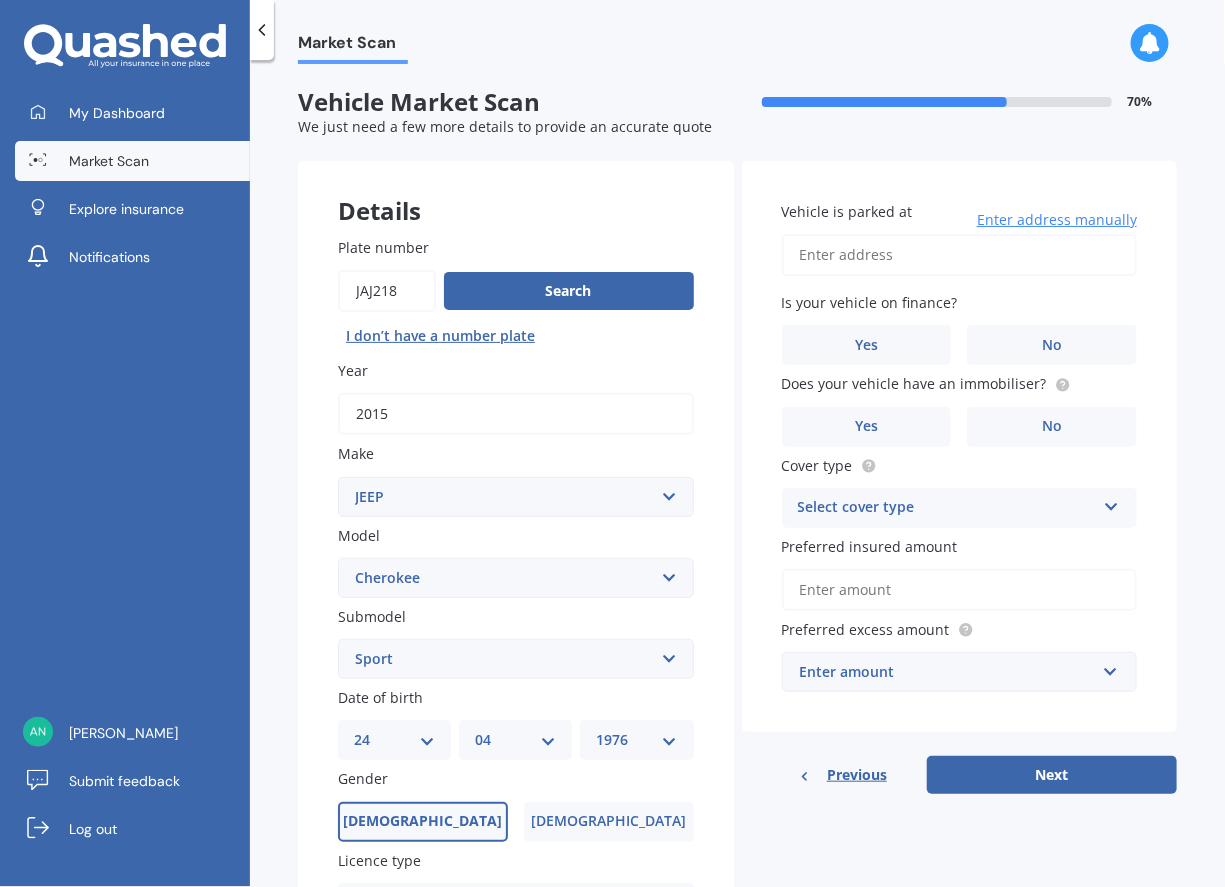 click on "[DEMOGRAPHIC_DATA]" at bounding box center (423, 822) 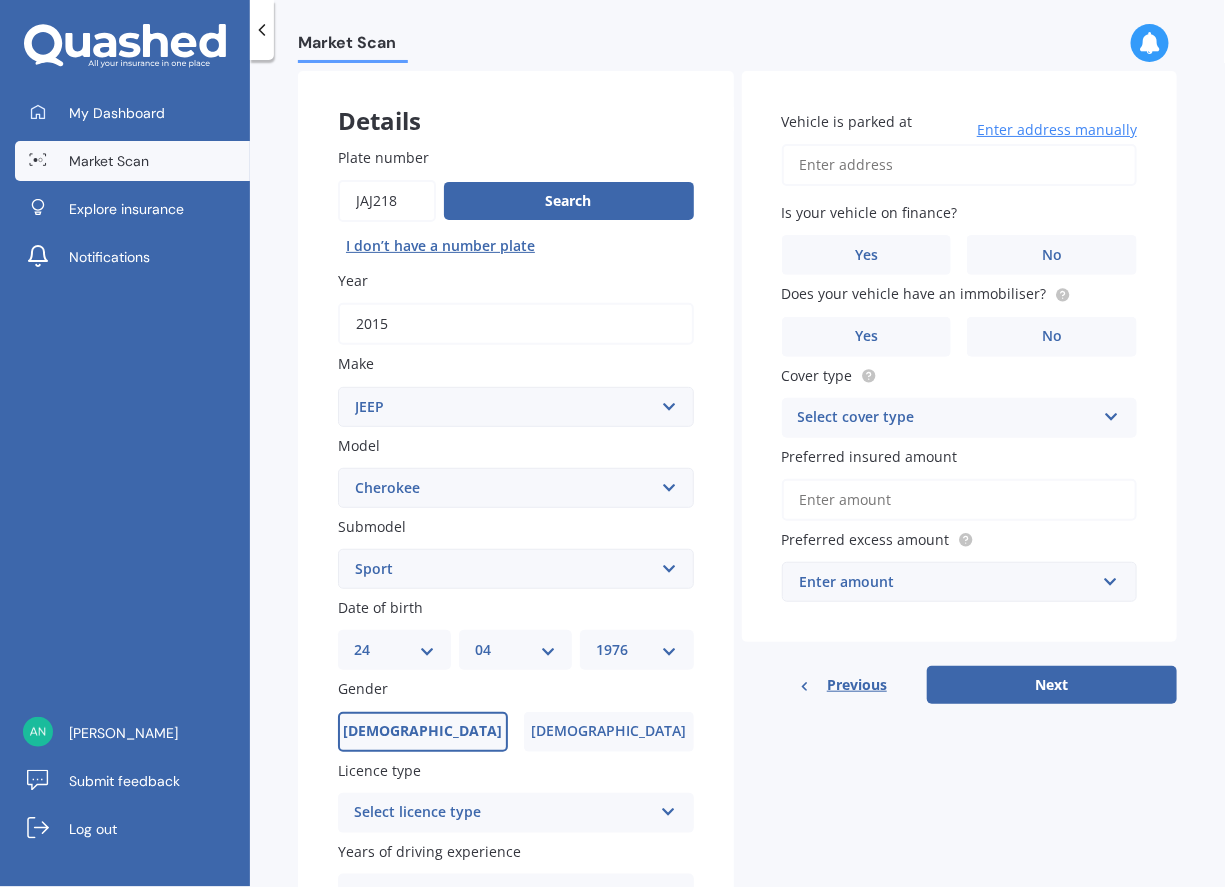 scroll, scrollTop: 222, scrollLeft: 0, axis: vertical 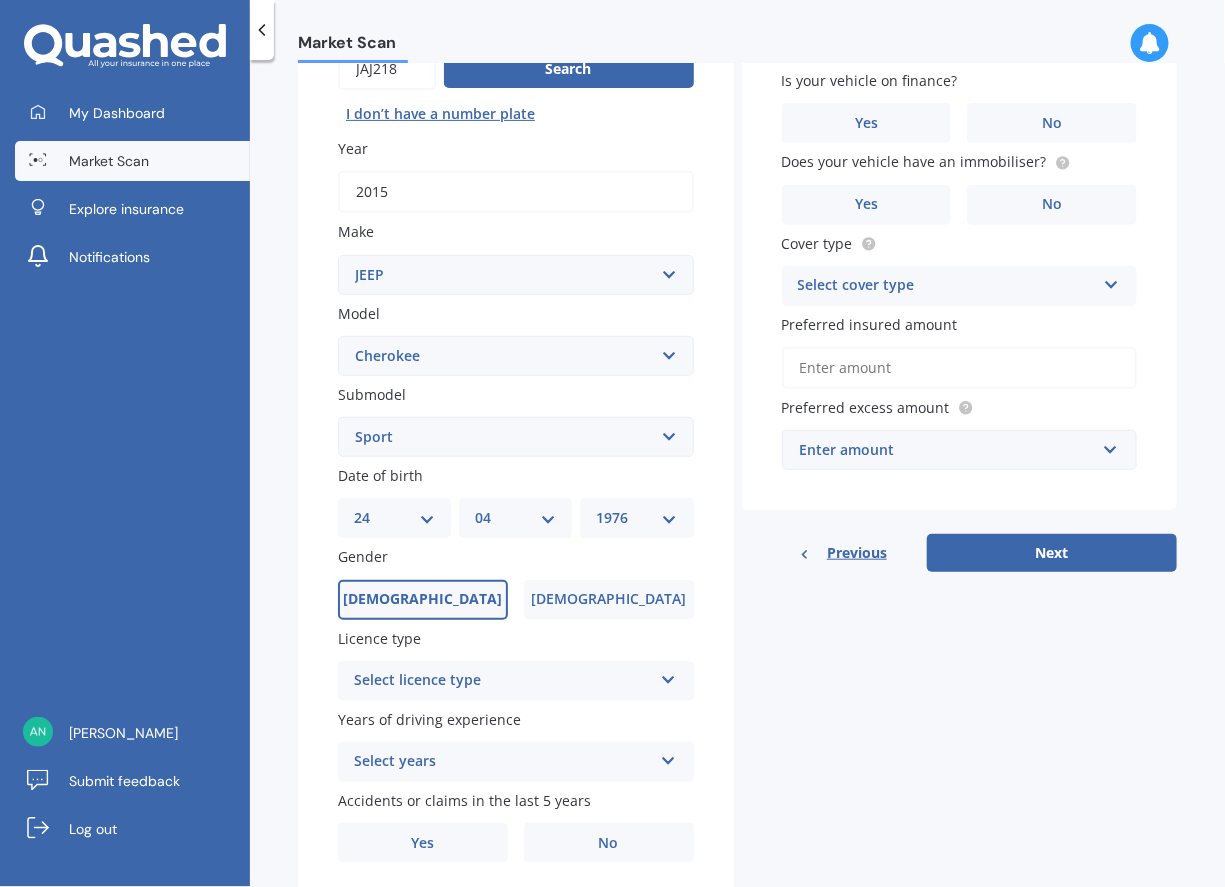 click on "Select licence type" at bounding box center (503, 681) 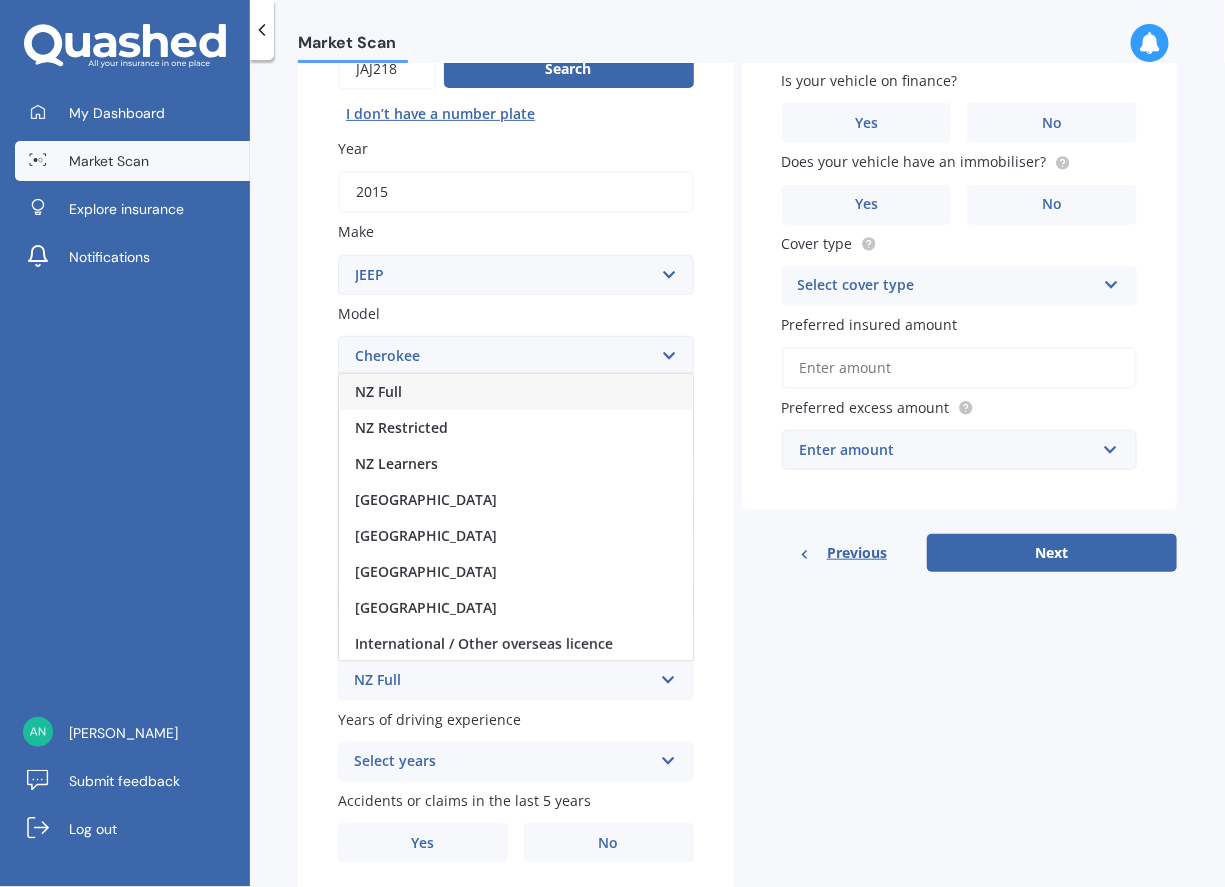 click on "NZ Full" at bounding box center (516, 392) 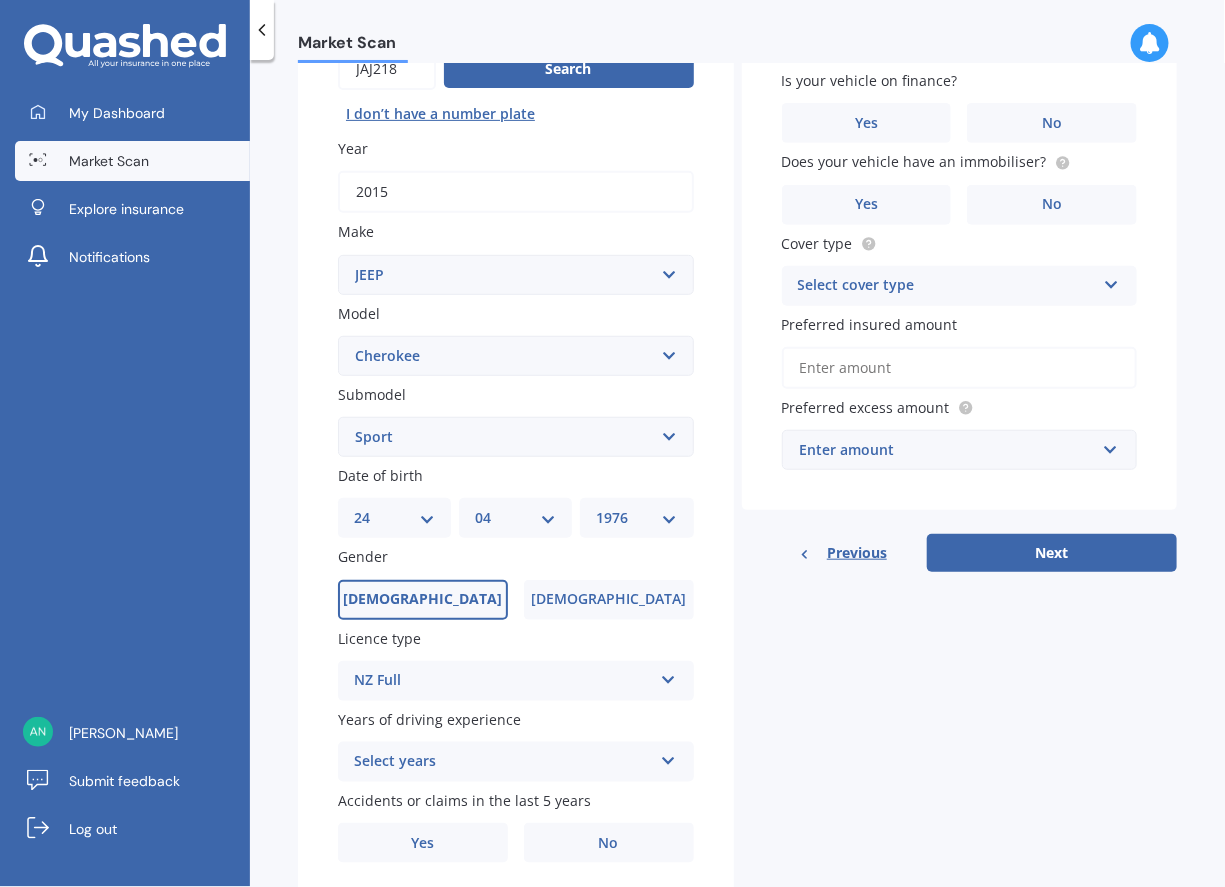 click at bounding box center (668, 757) 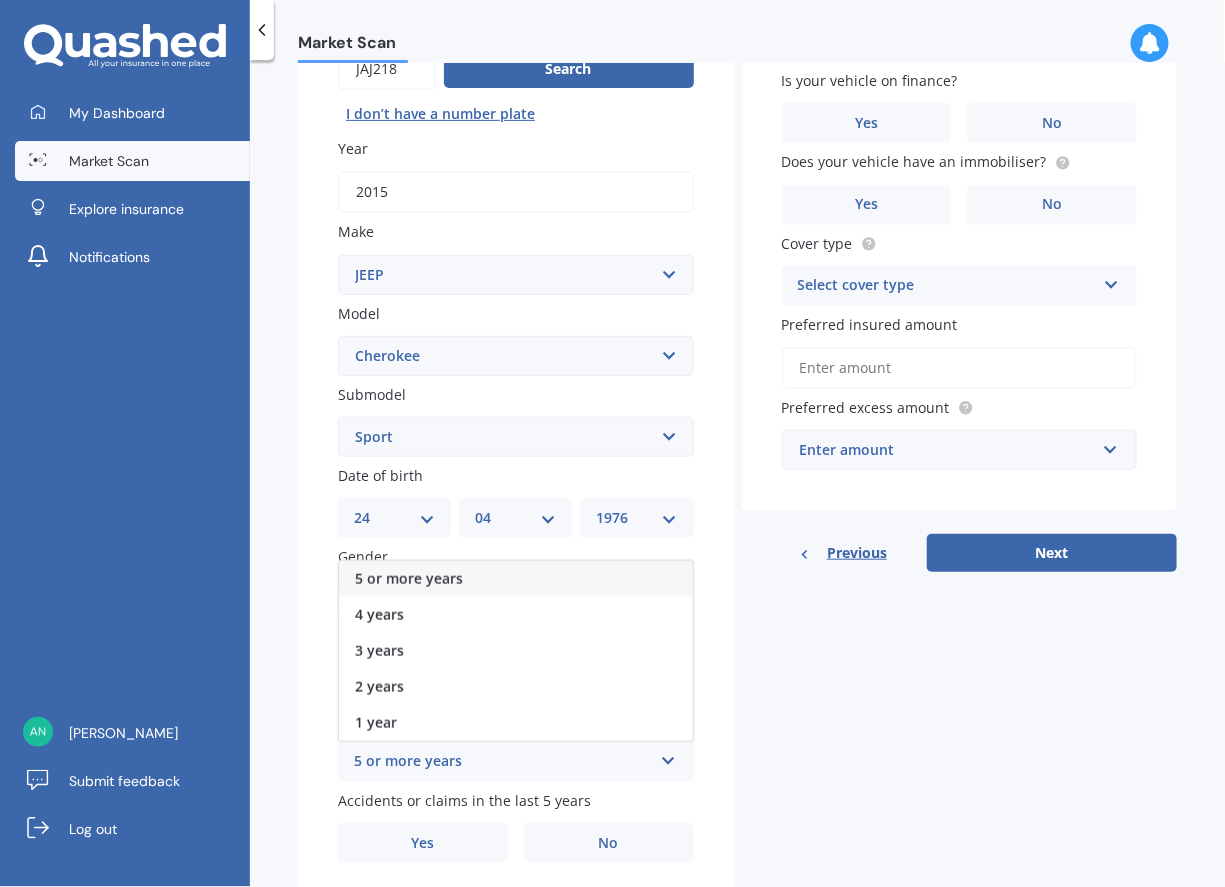 click on "5 or more years" at bounding box center [409, 578] 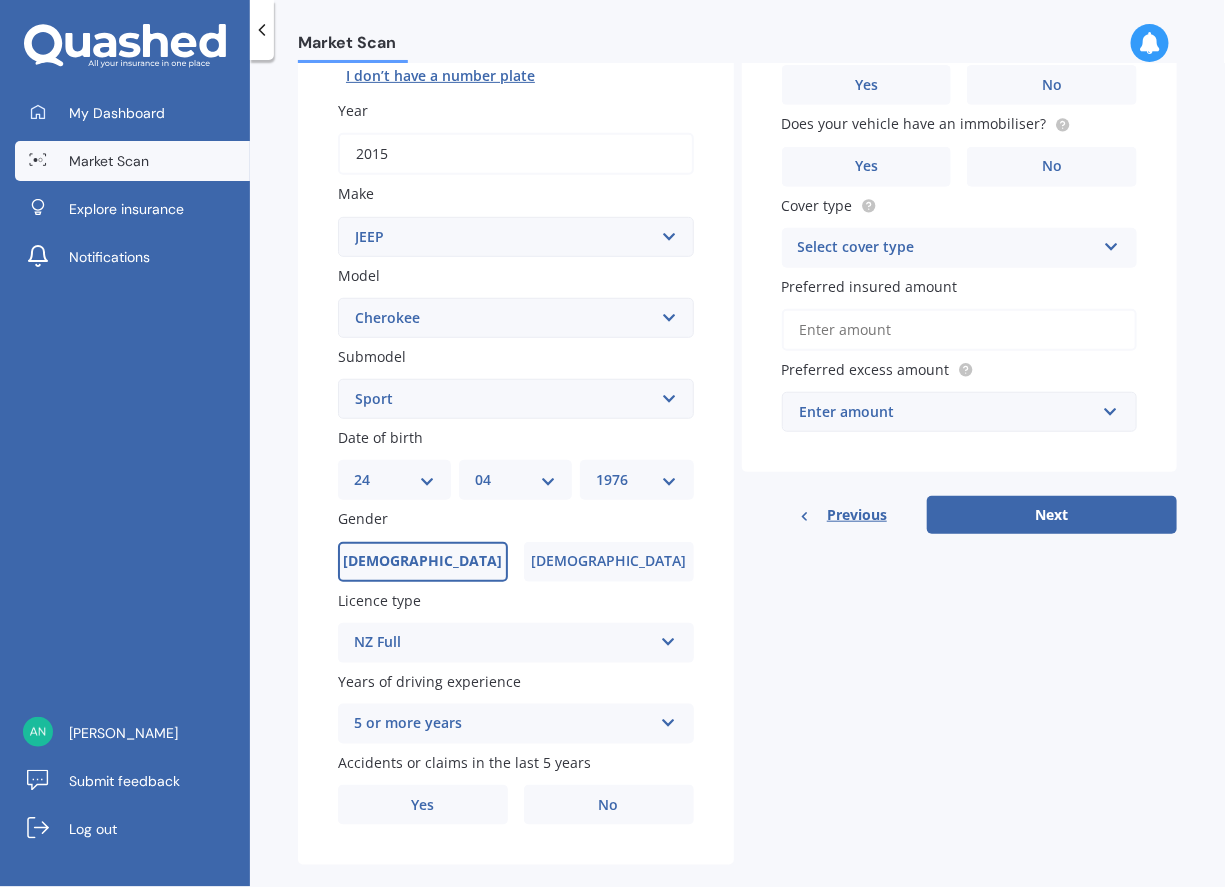 scroll, scrollTop: 280, scrollLeft: 0, axis: vertical 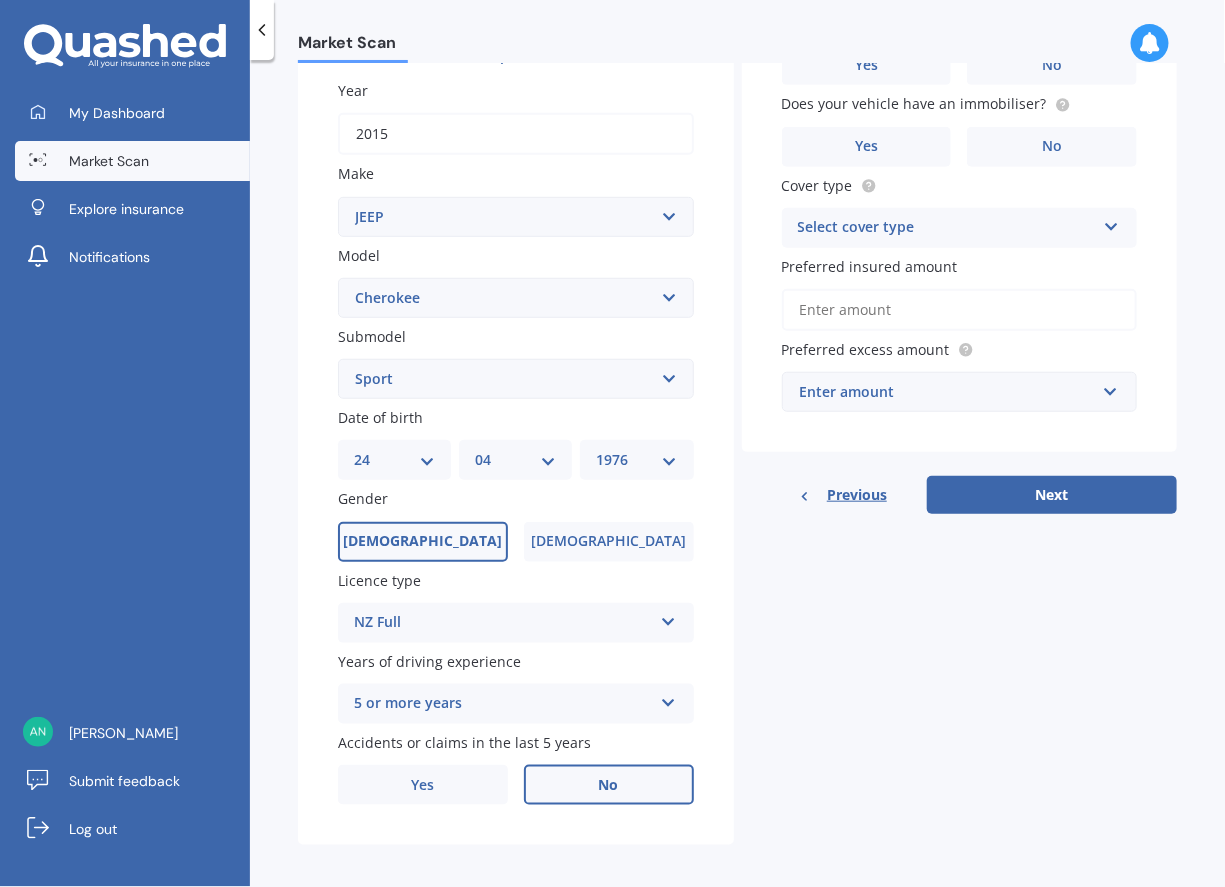 click on "No" at bounding box center (609, 785) 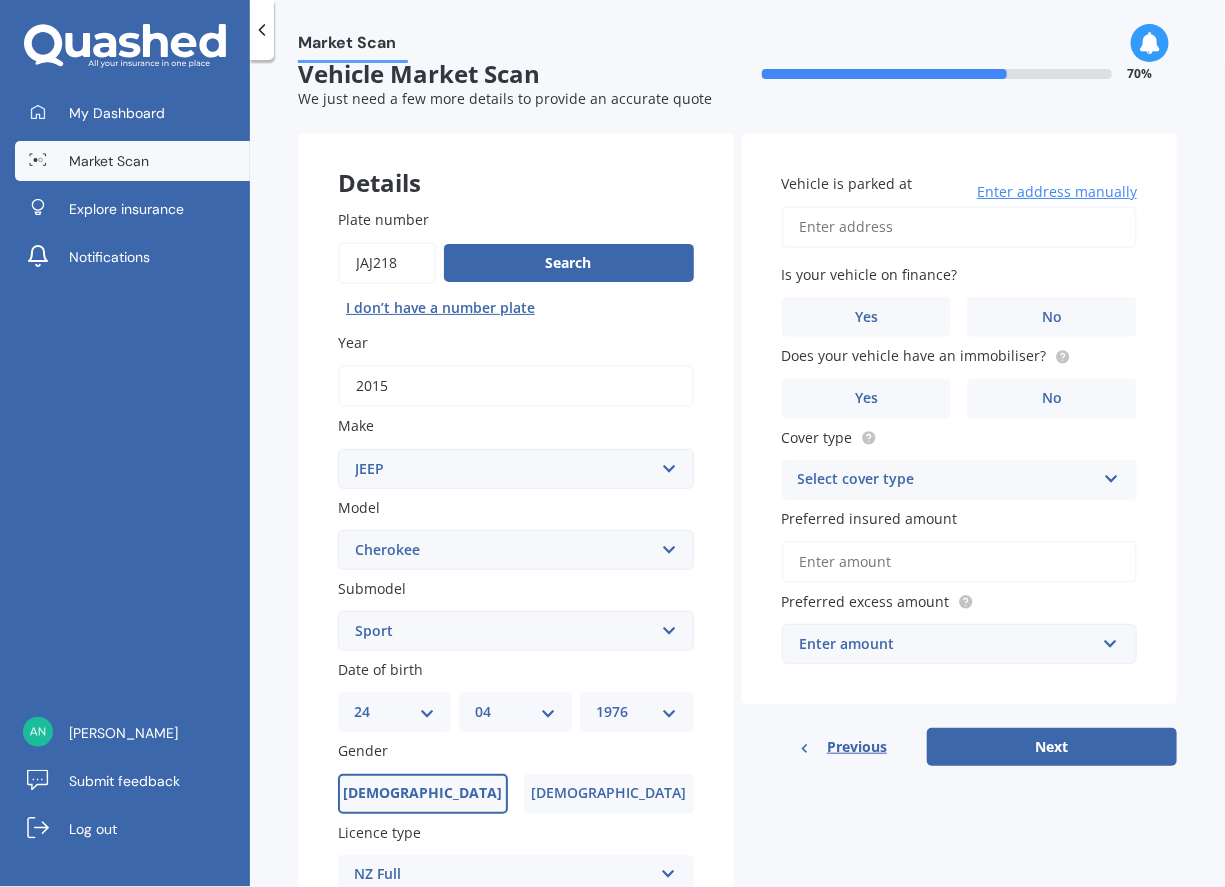 scroll, scrollTop: 0, scrollLeft: 0, axis: both 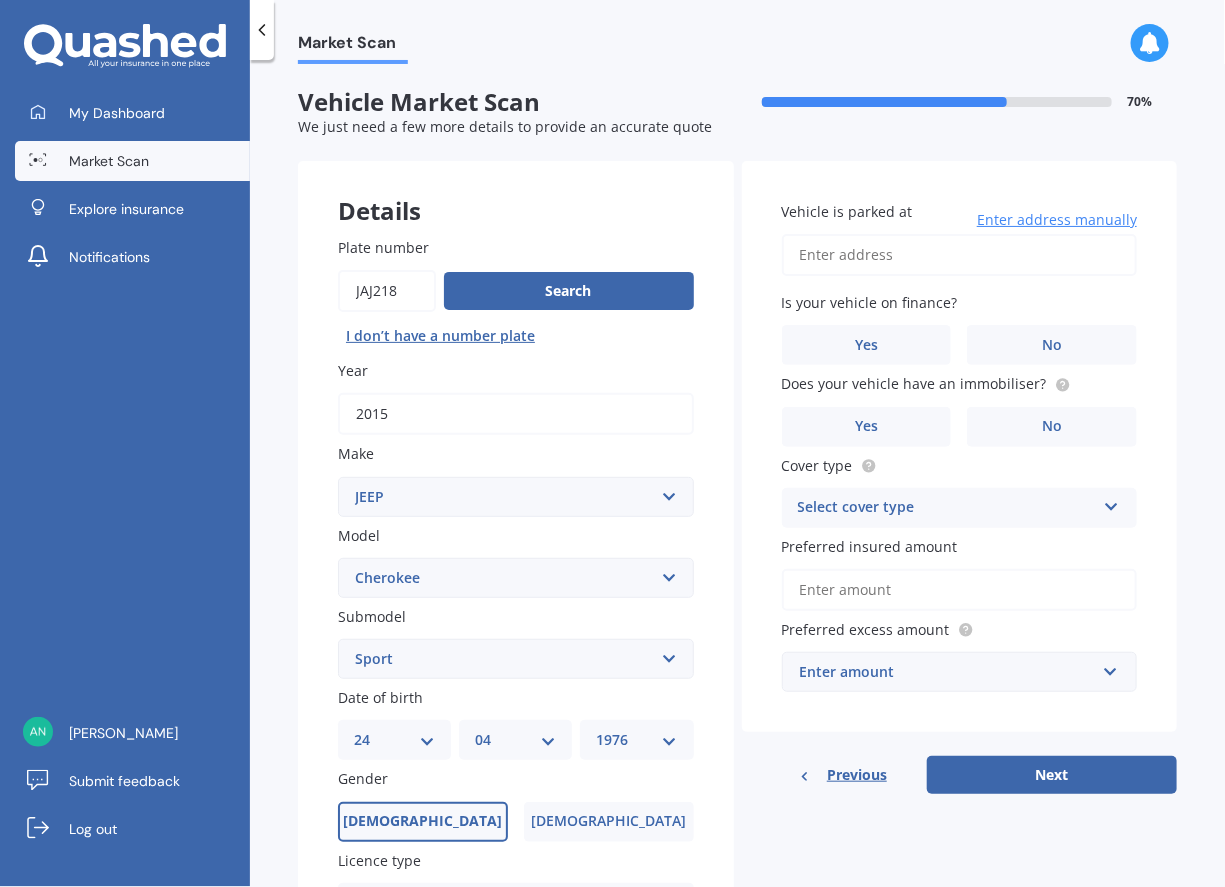 click on "Vehicle is parked at" at bounding box center [960, 255] 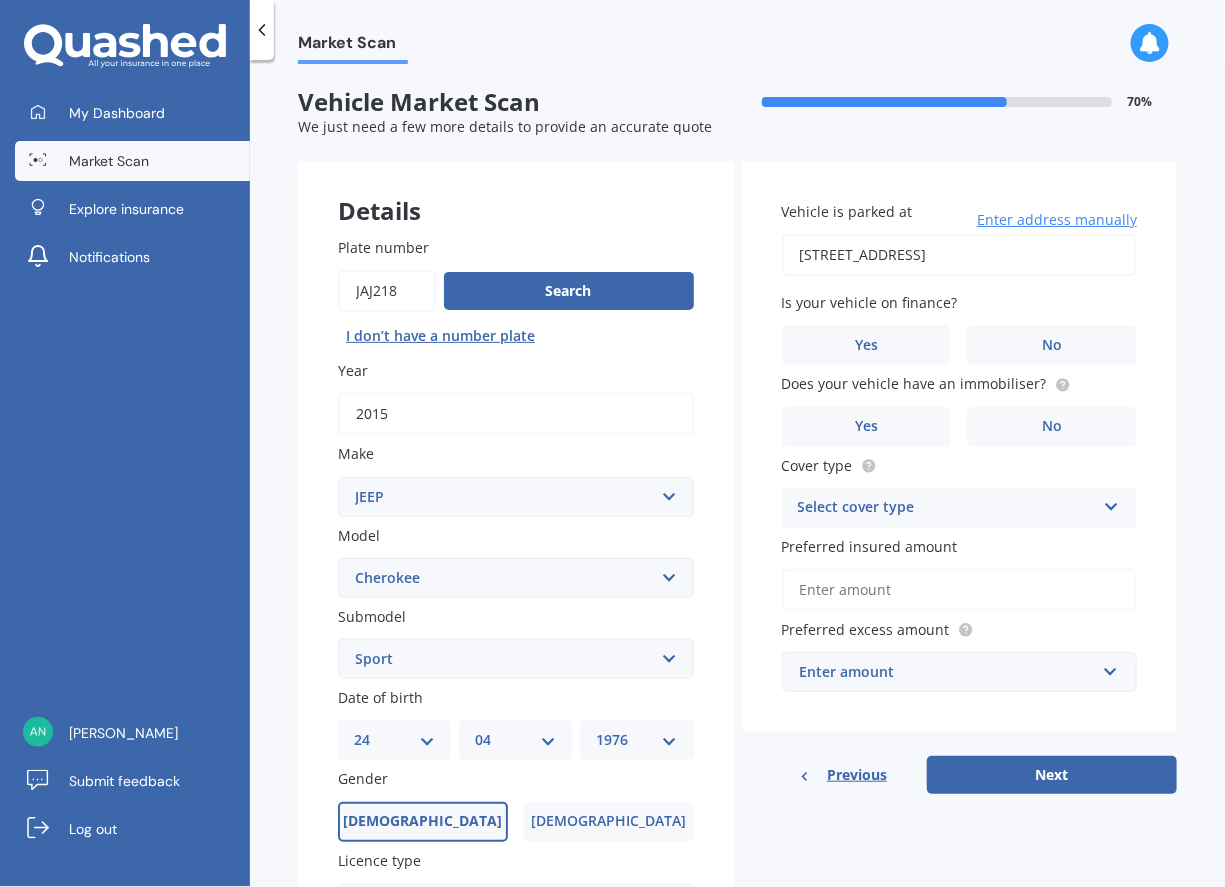 type on "[STREET_ADDRESS]" 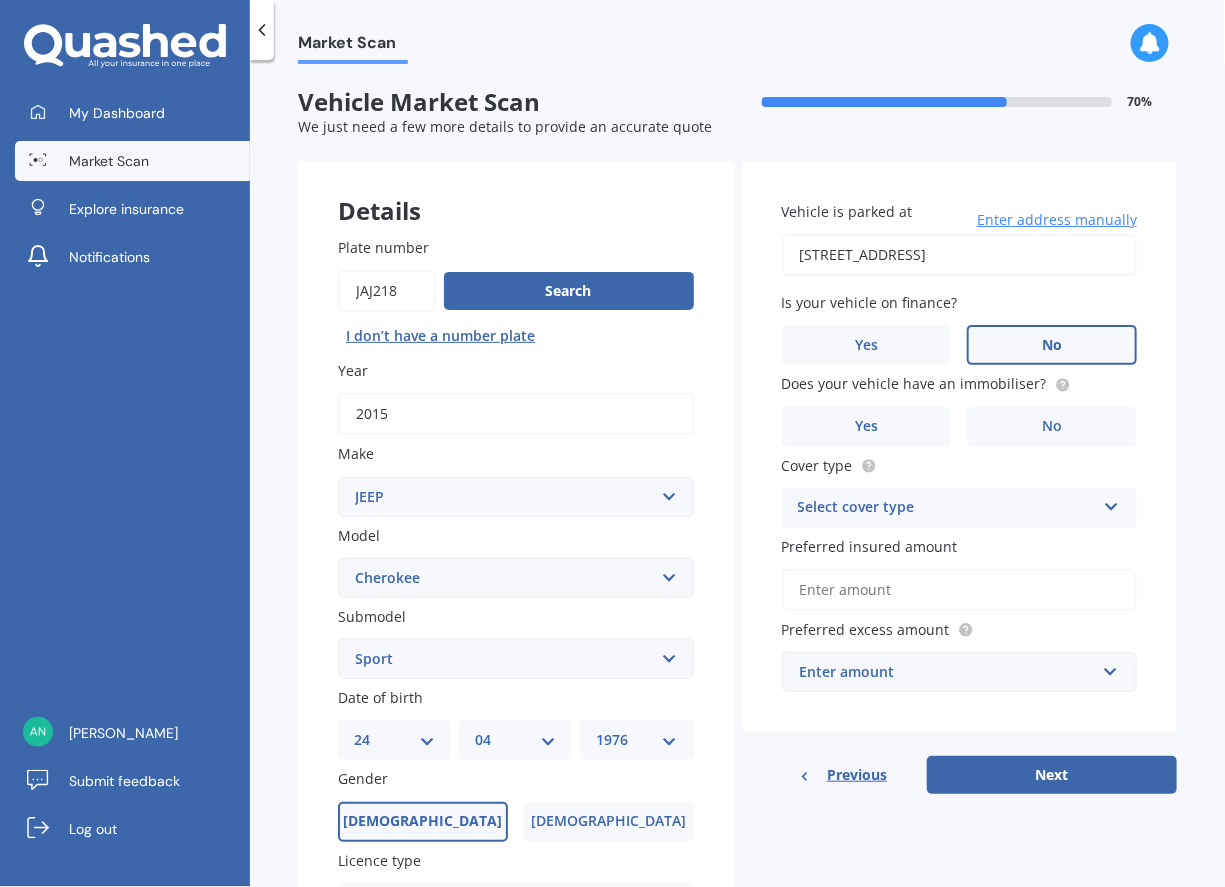 click on "No" at bounding box center (1052, 345) 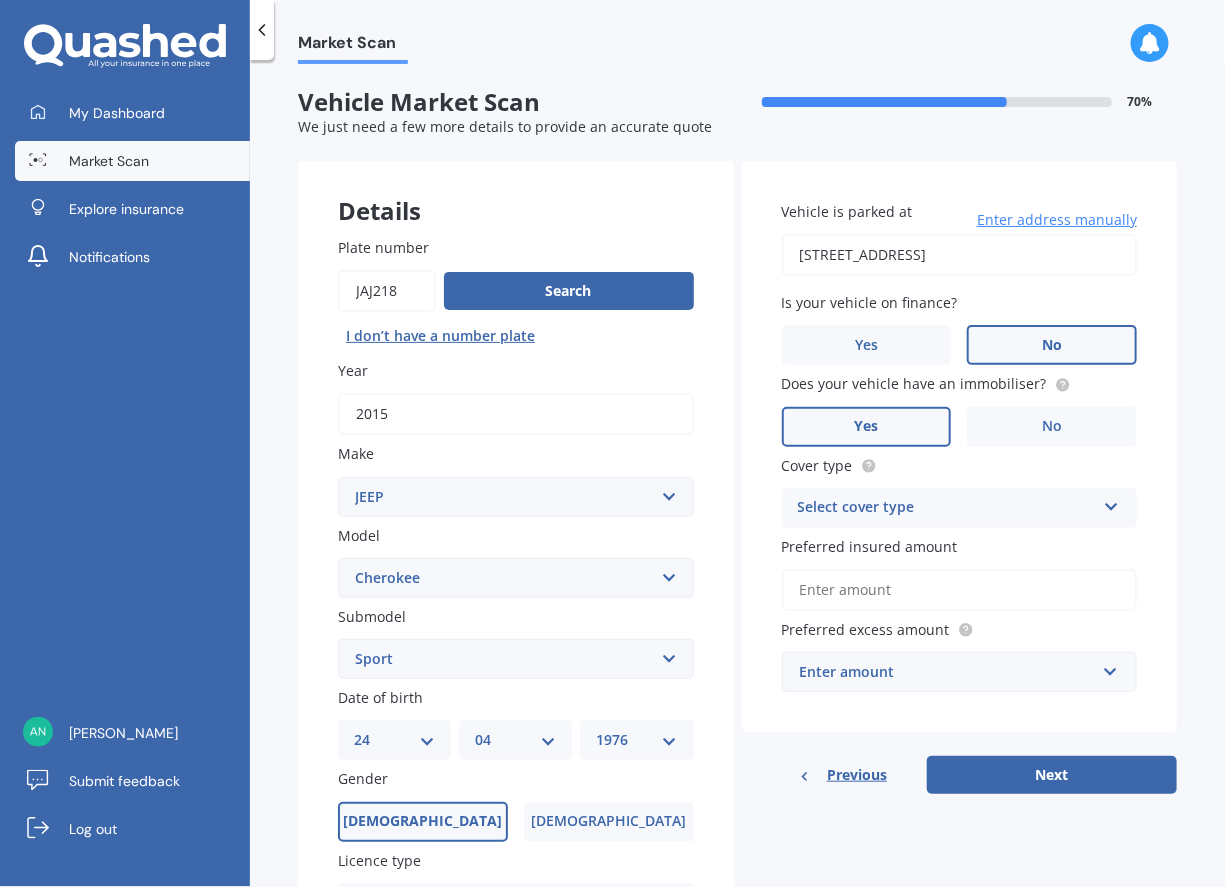 click on "Yes" at bounding box center [867, 427] 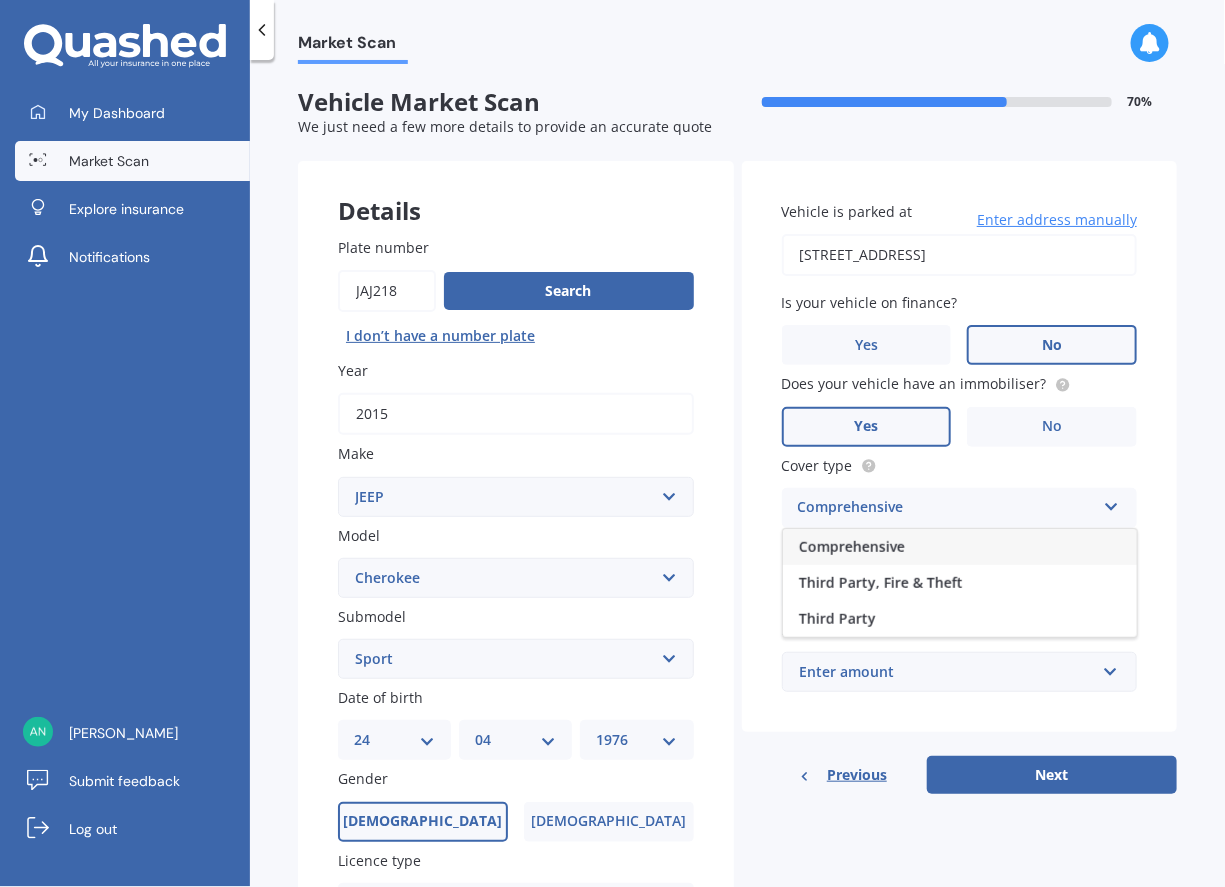 click on "Comprehensive" at bounding box center [960, 547] 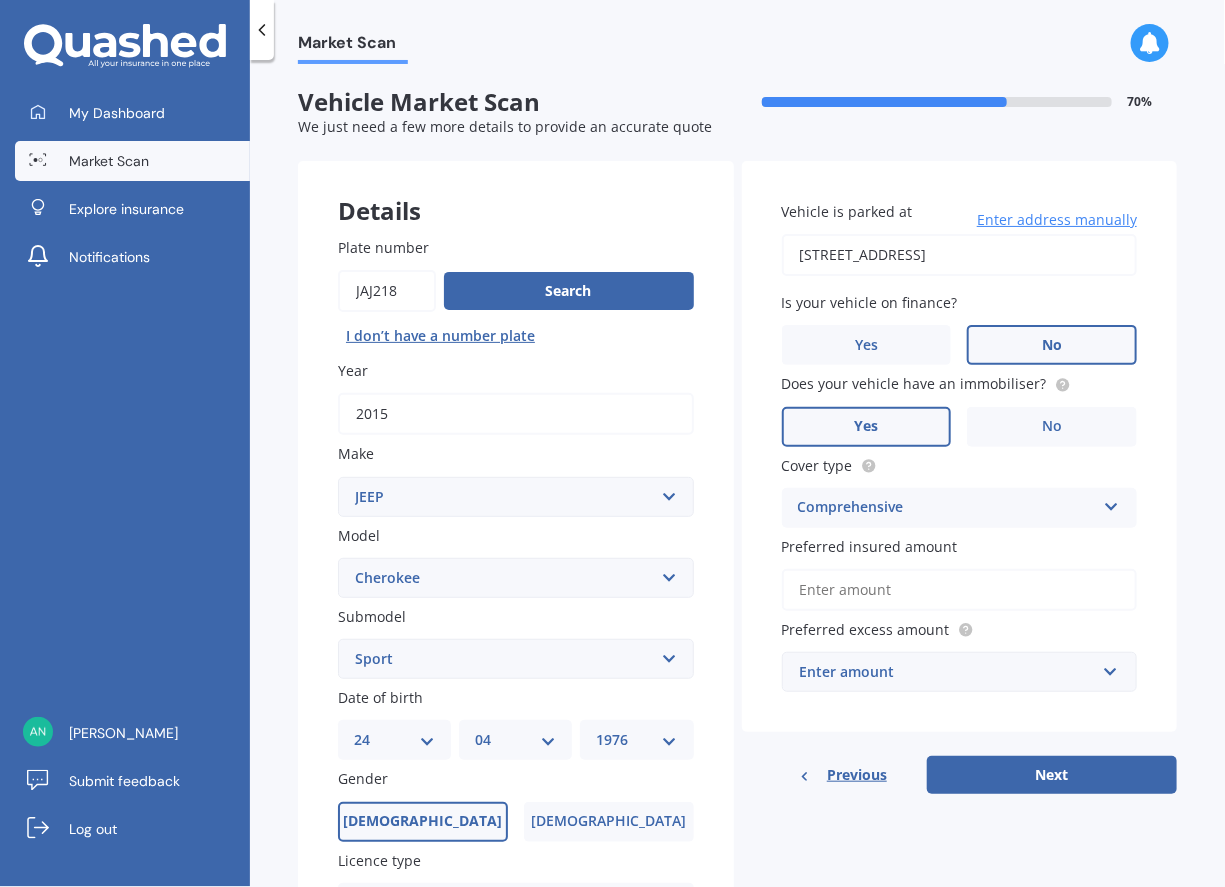 click on "Preferred insured amount" at bounding box center [960, 590] 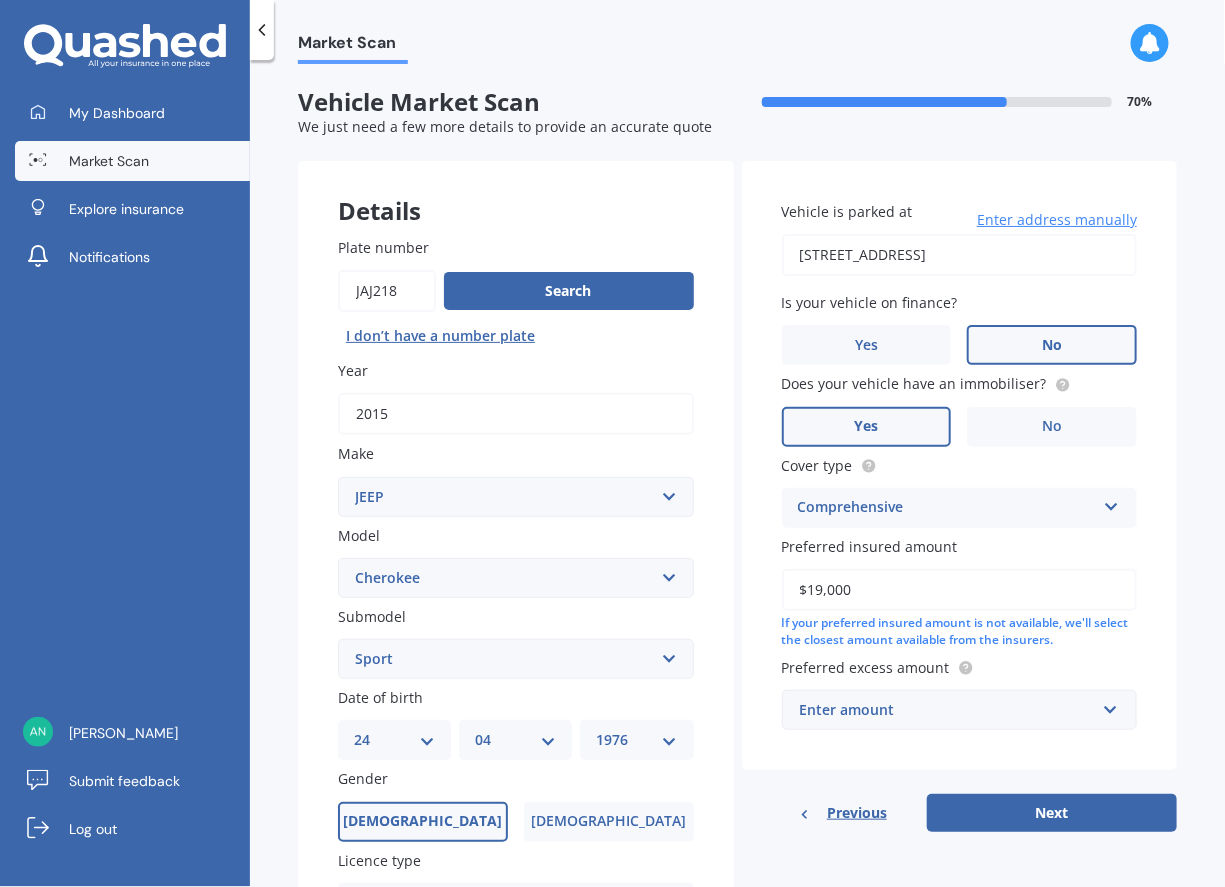 type on "$19,000" 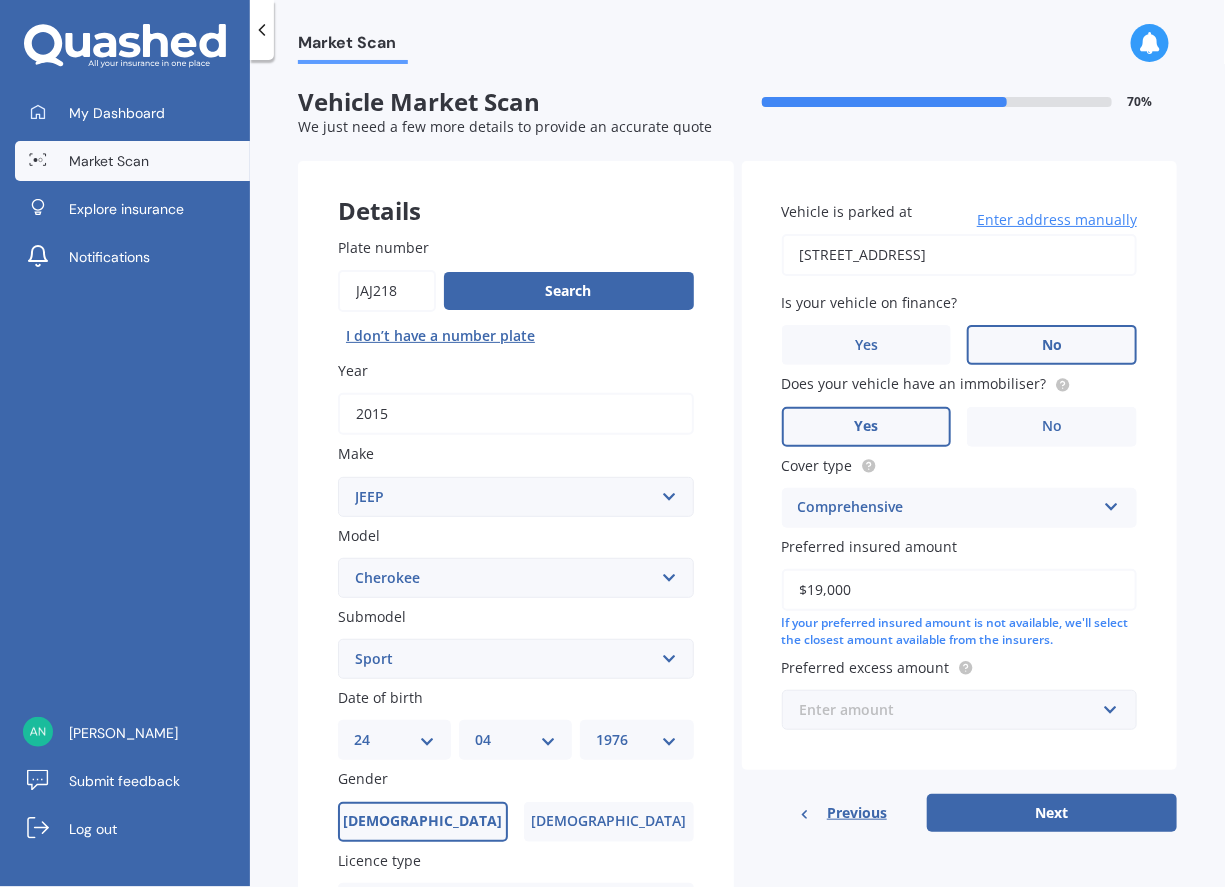 click at bounding box center [953, 710] 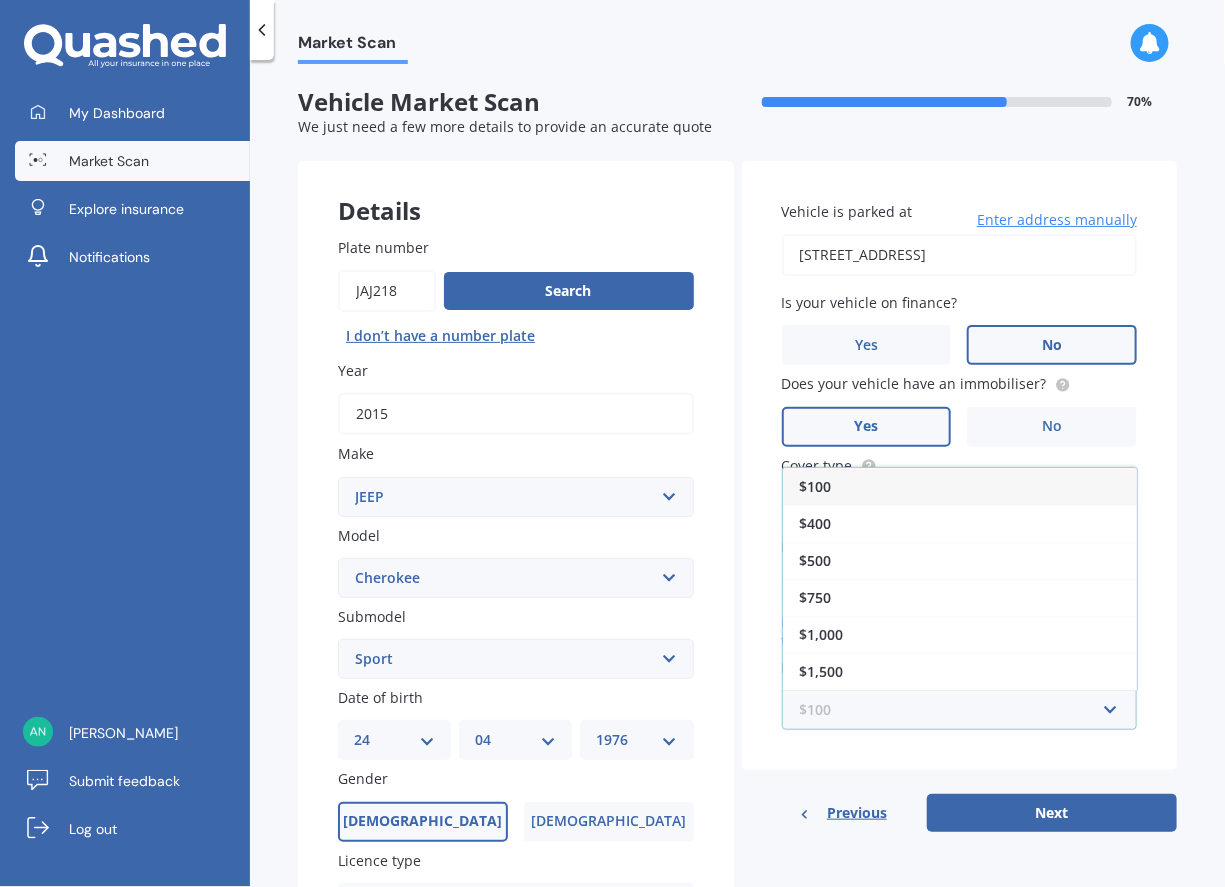 click at bounding box center [953, 710] 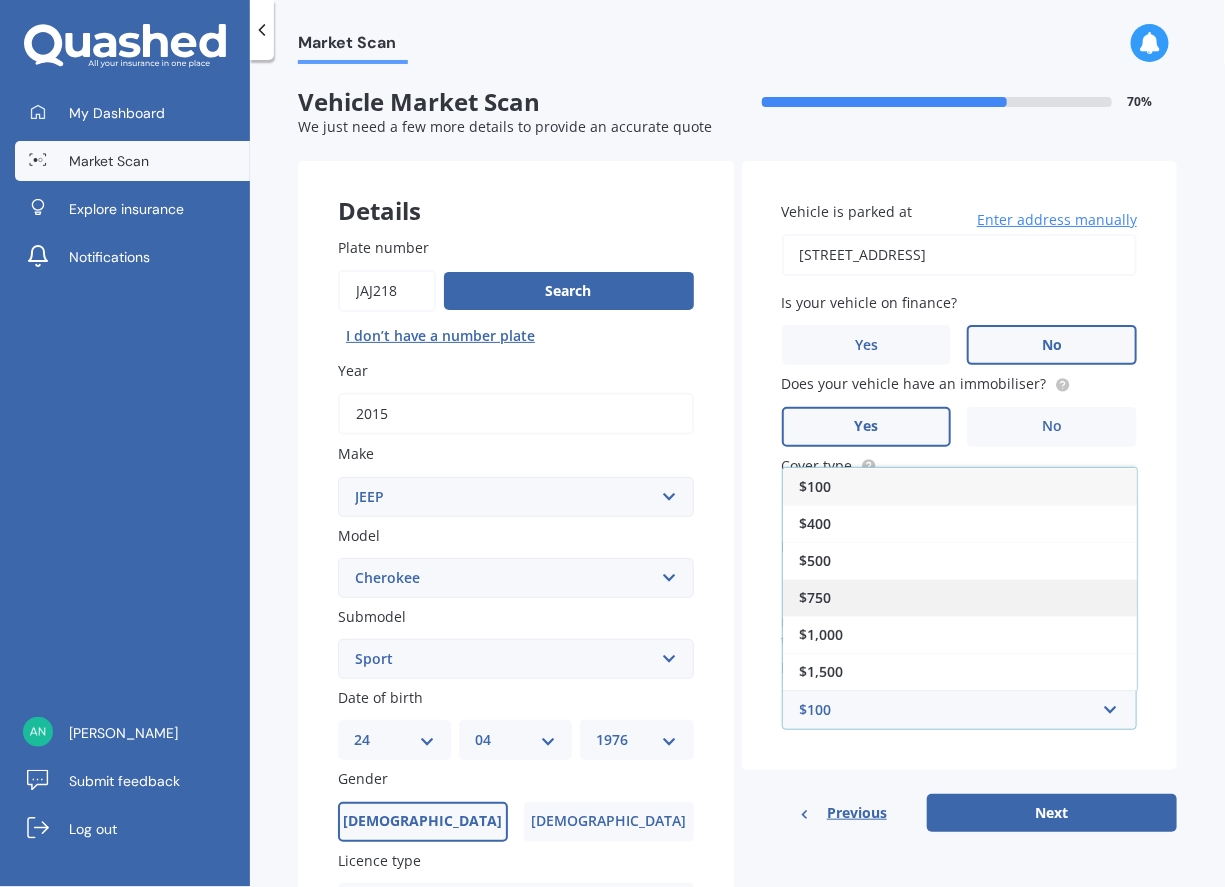 click on "$750" at bounding box center [960, 597] 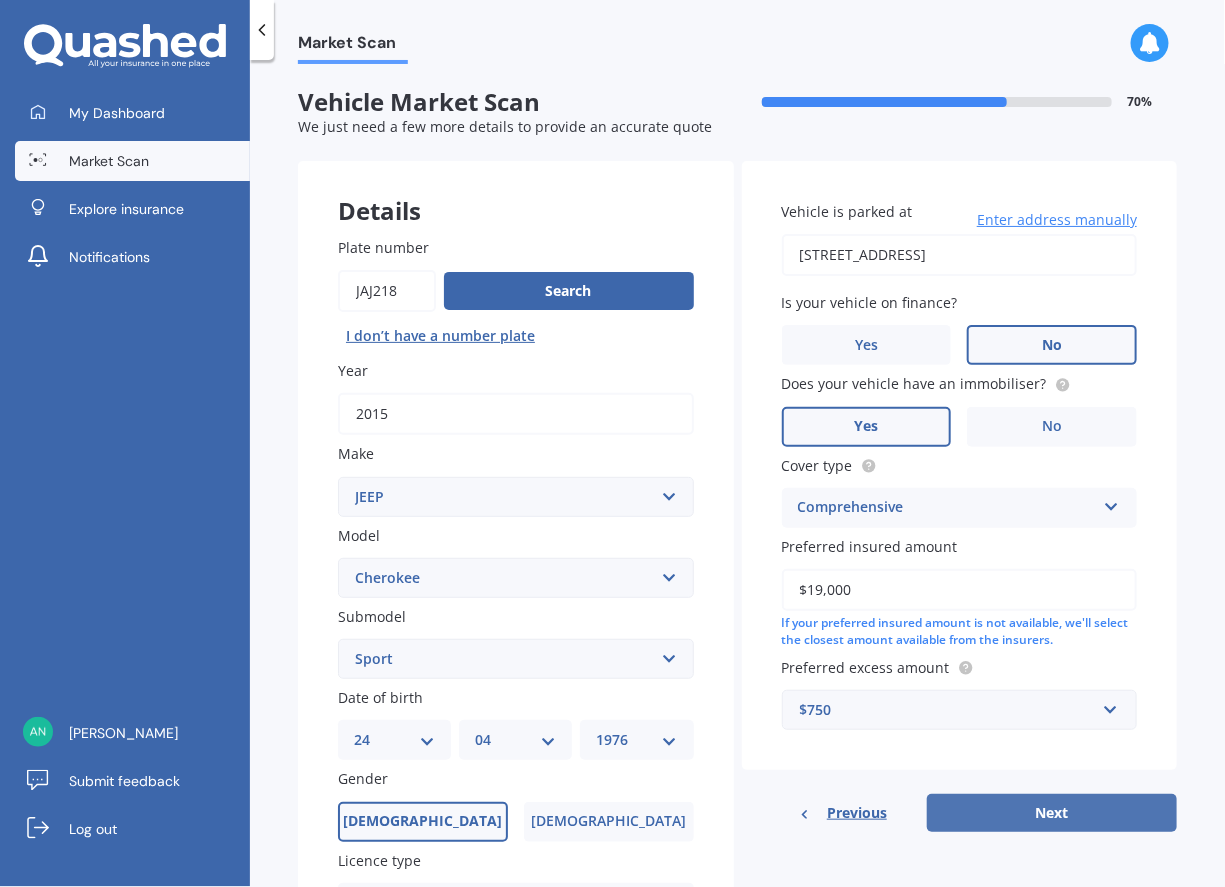click on "Next" at bounding box center (1052, 813) 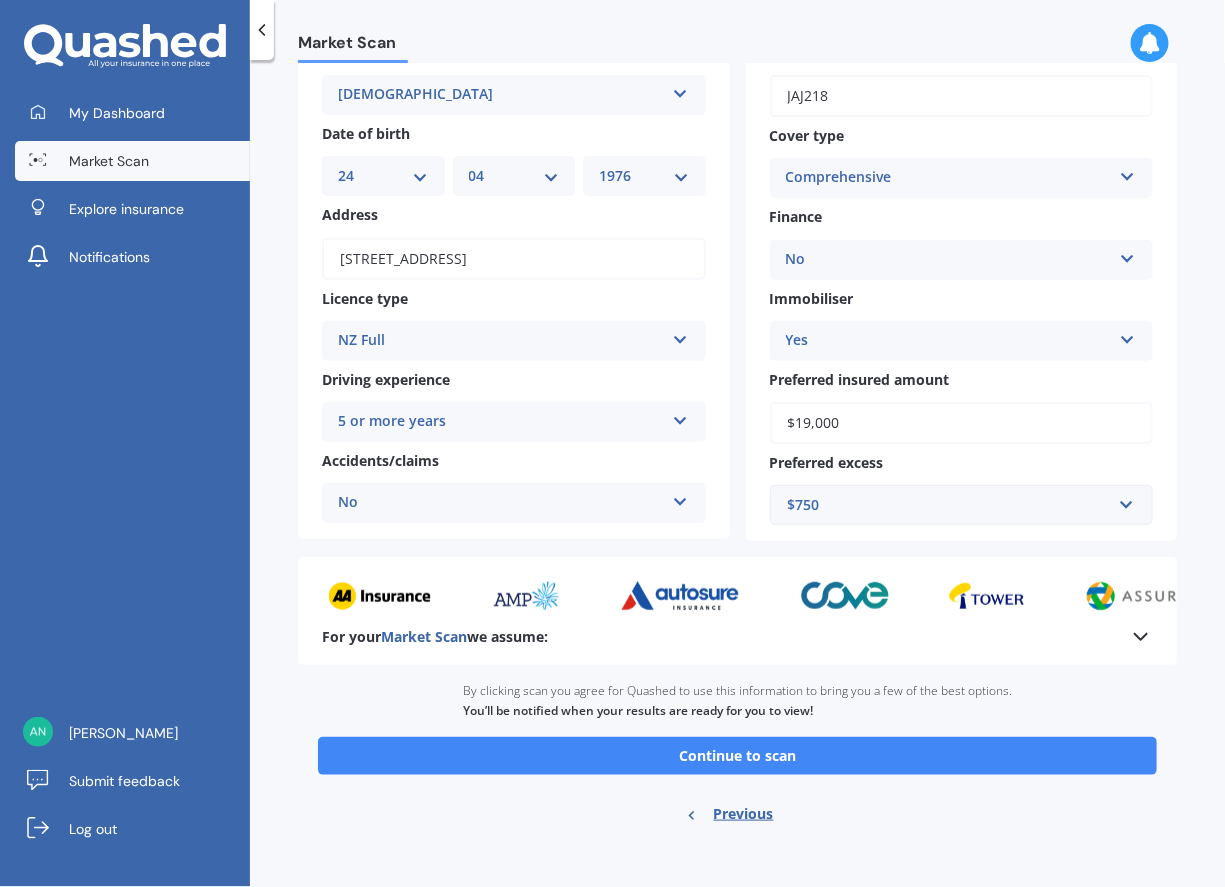 scroll, scrollTop: 136, scrollLeft: 0, axis: vertical 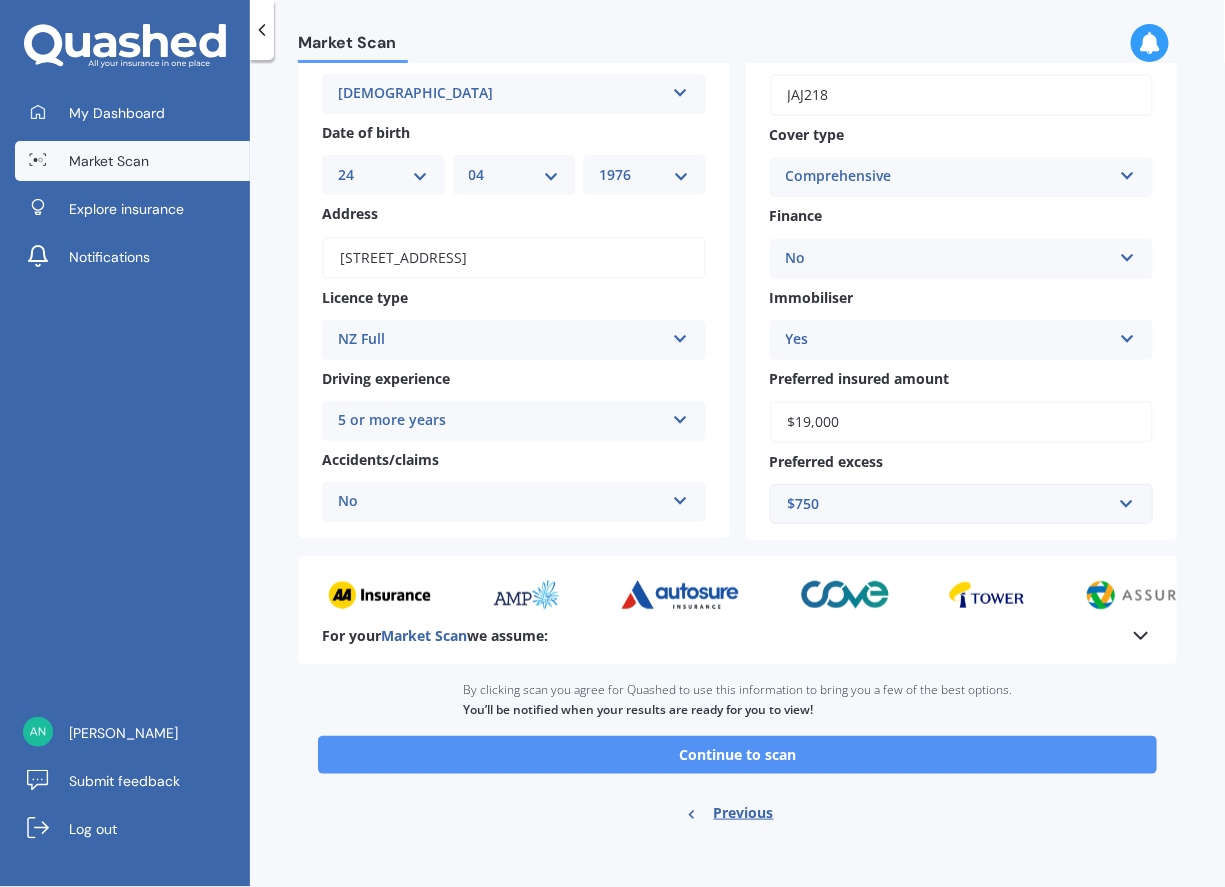 click on "Continue to scan" at bounding box center [737, 755] 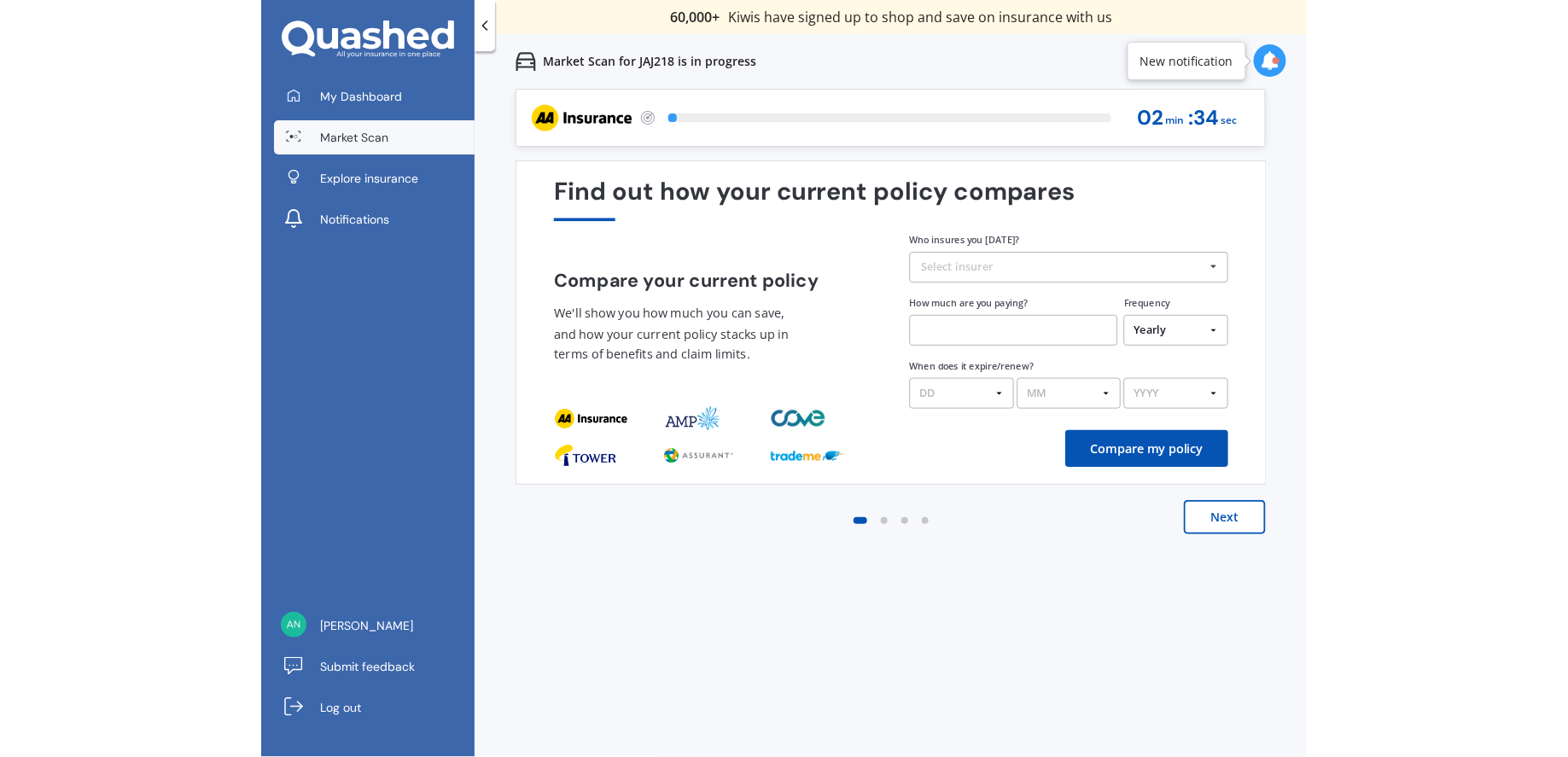scroll, scrollTop: 0, scrollLeft: 0, axis: both 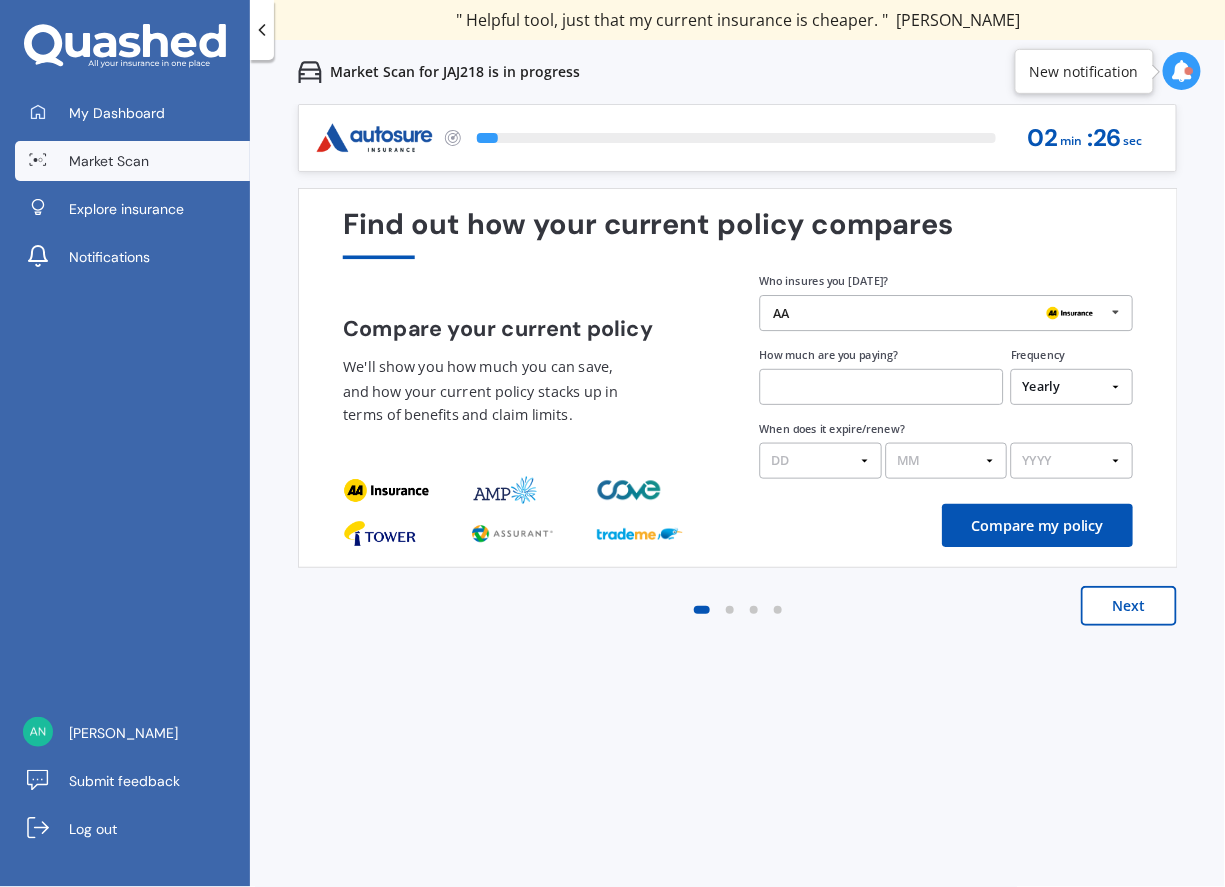 click at bounding box center [730, 610] 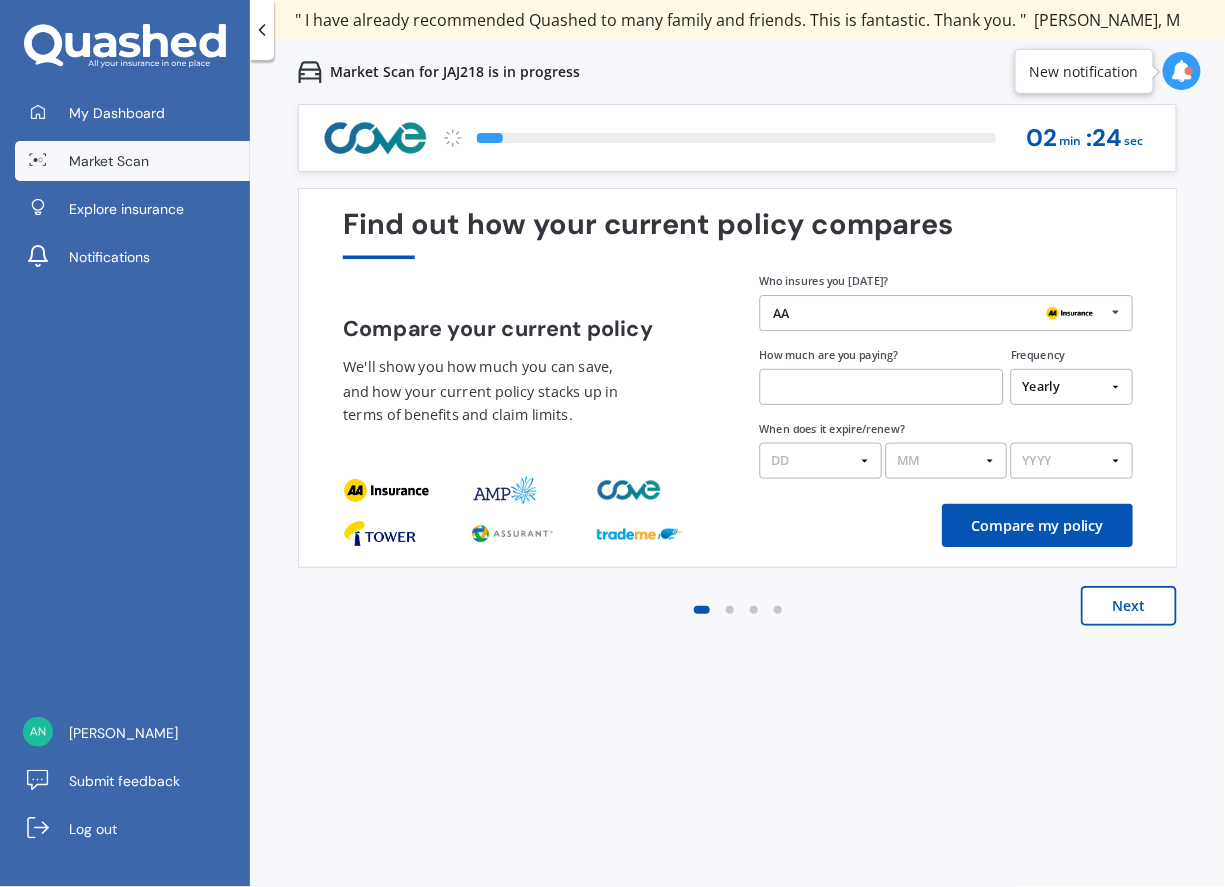 click on "Next" at bounding box center [1129, 606] 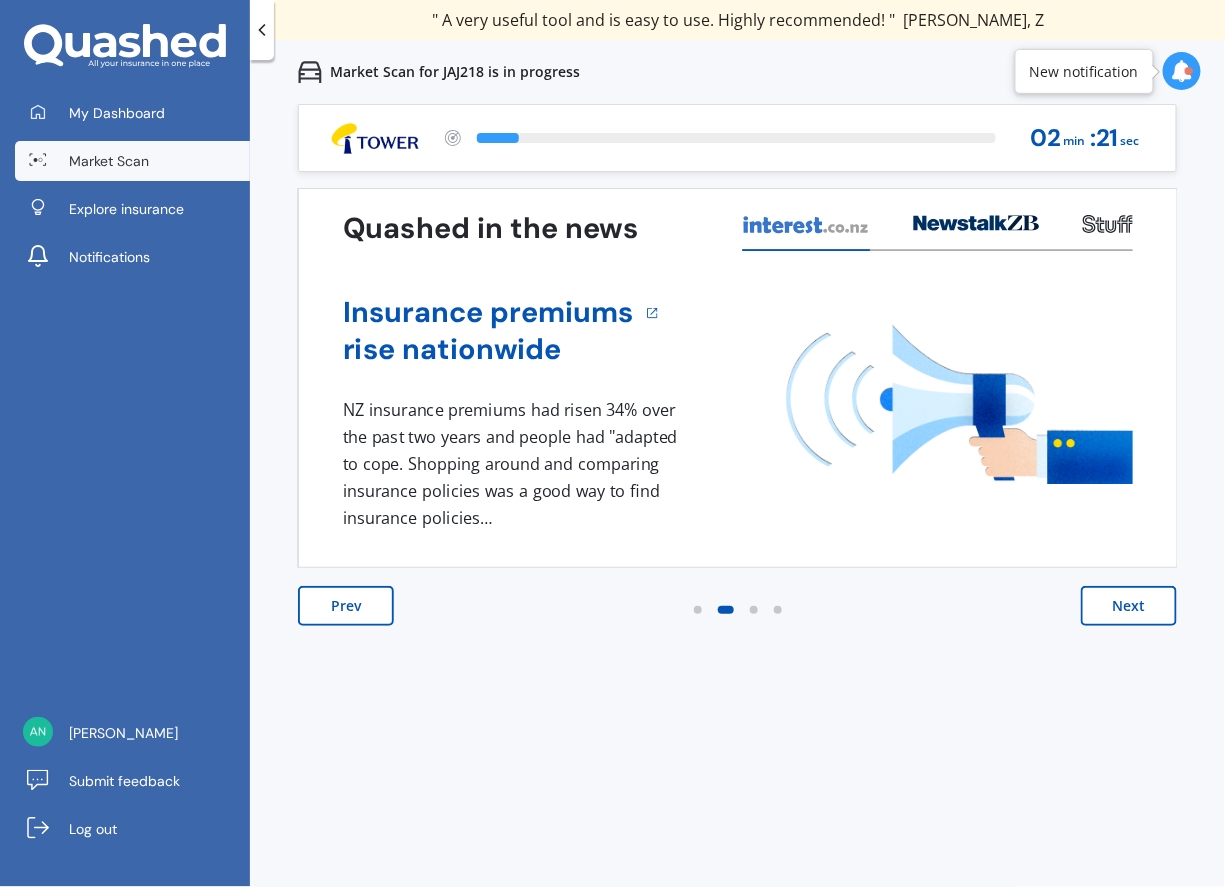 click on "Next" at bounding box center (1129, 606) 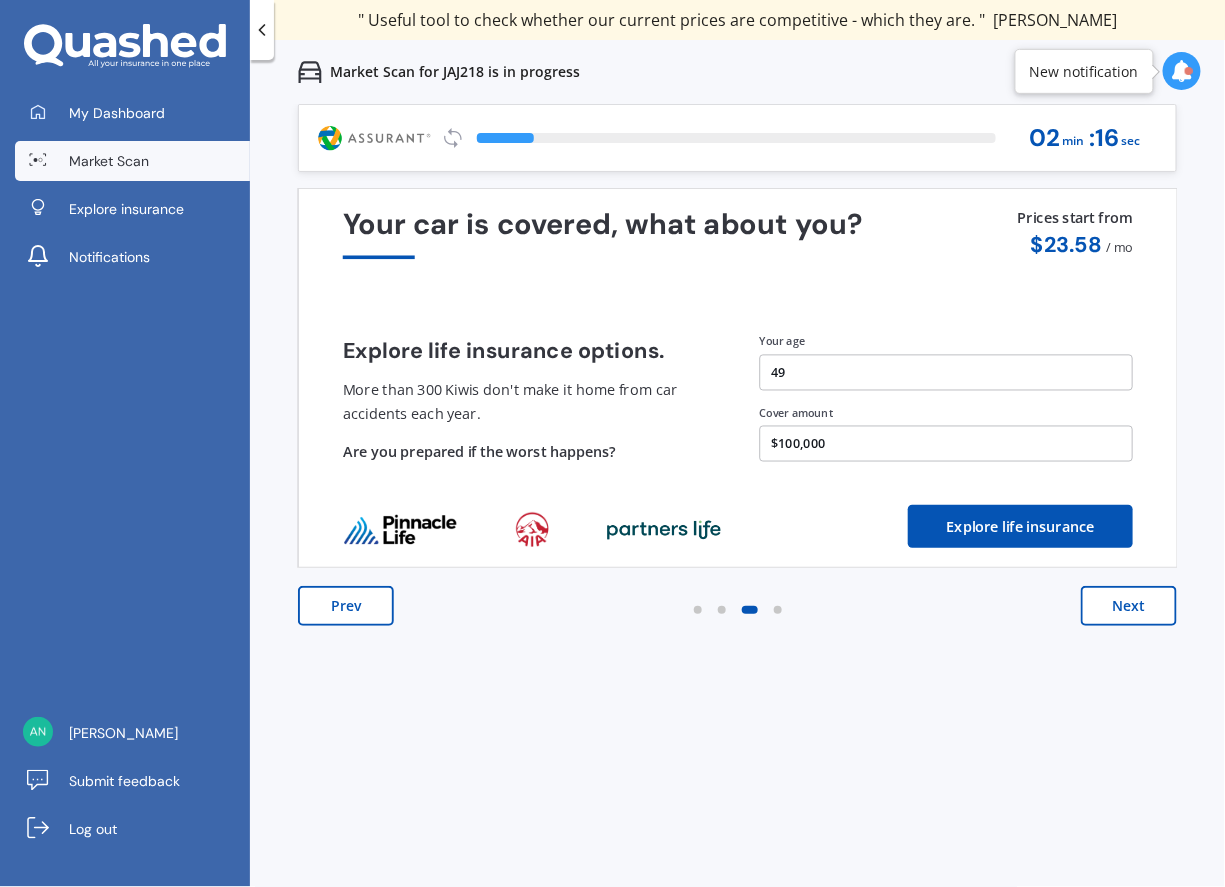 click on "Next" at bounding box center [1129, 606] 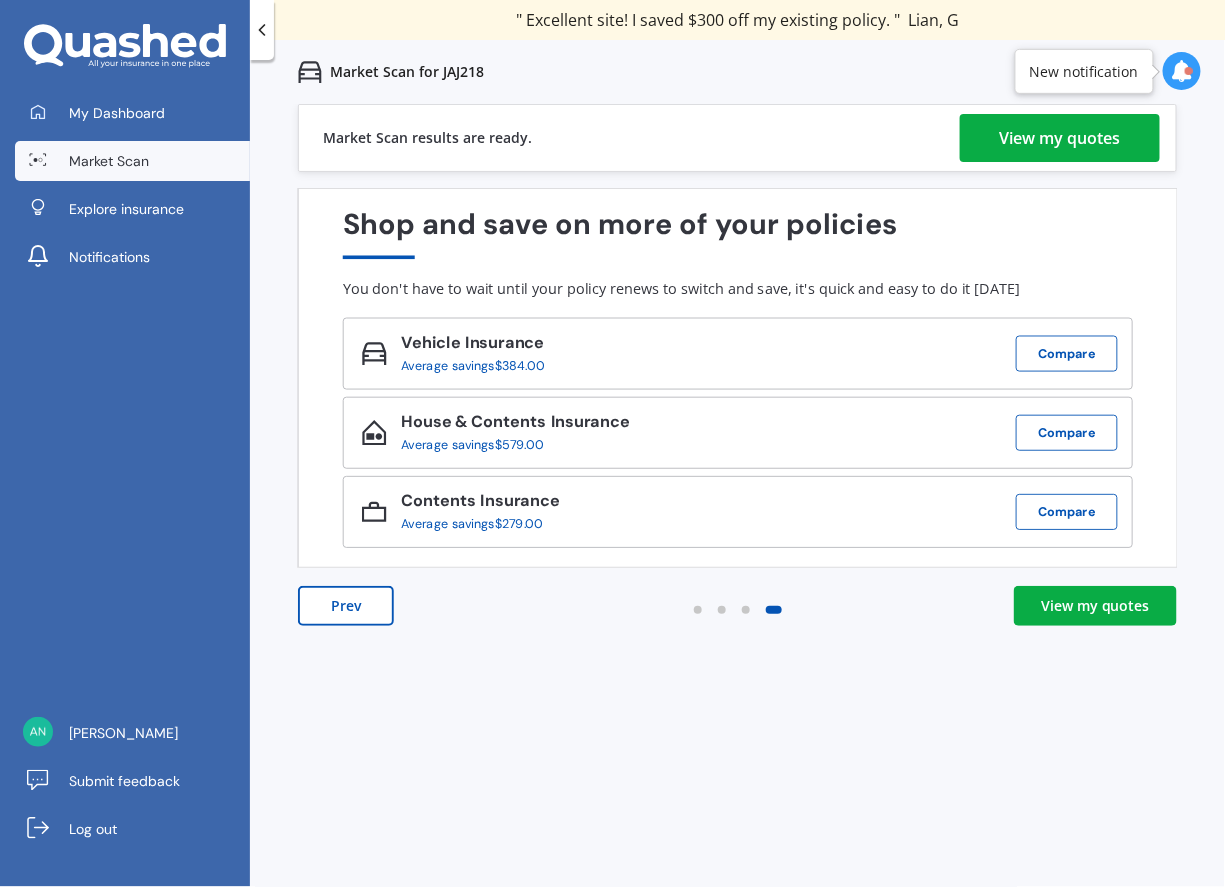 click on "View my quotes" at bounding box center (1060, 138) 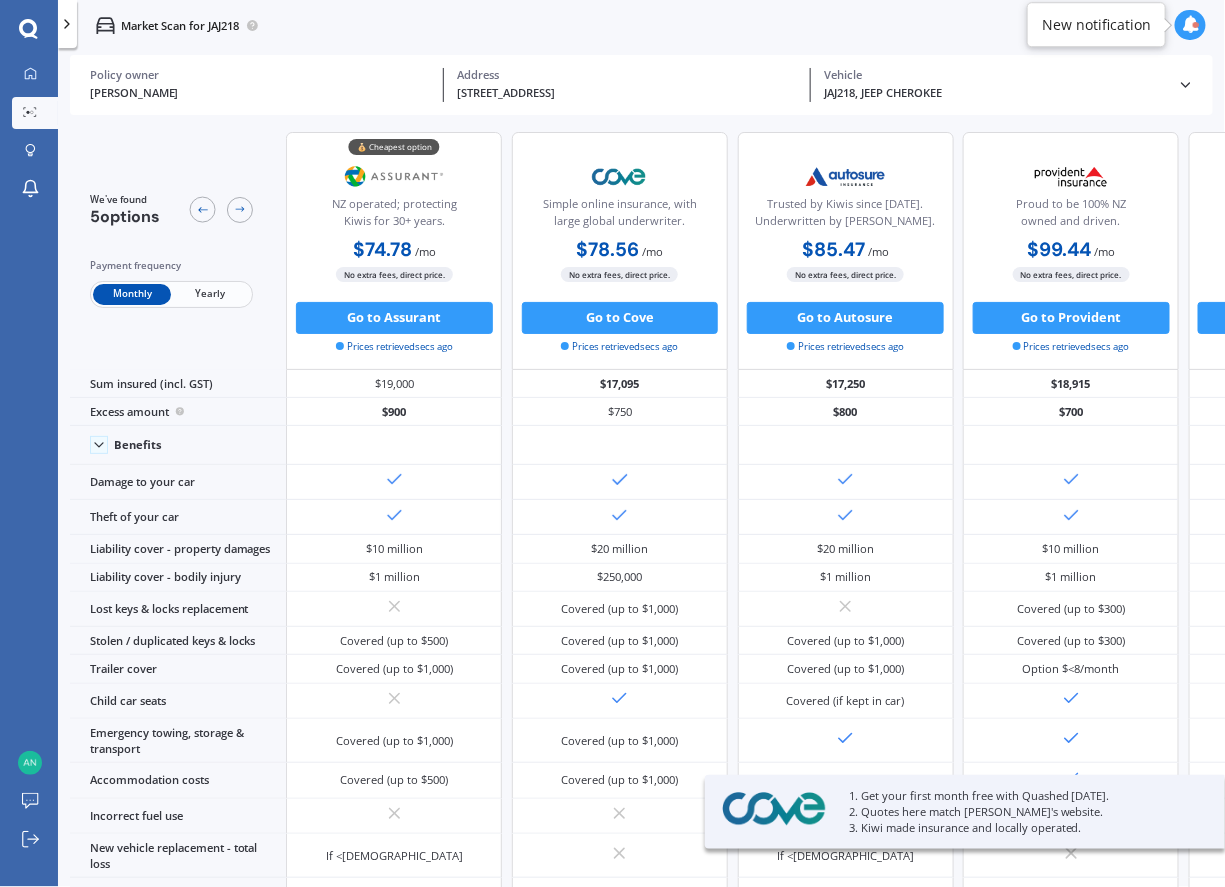 click on "Yearly" at bounding box center [210, 294] 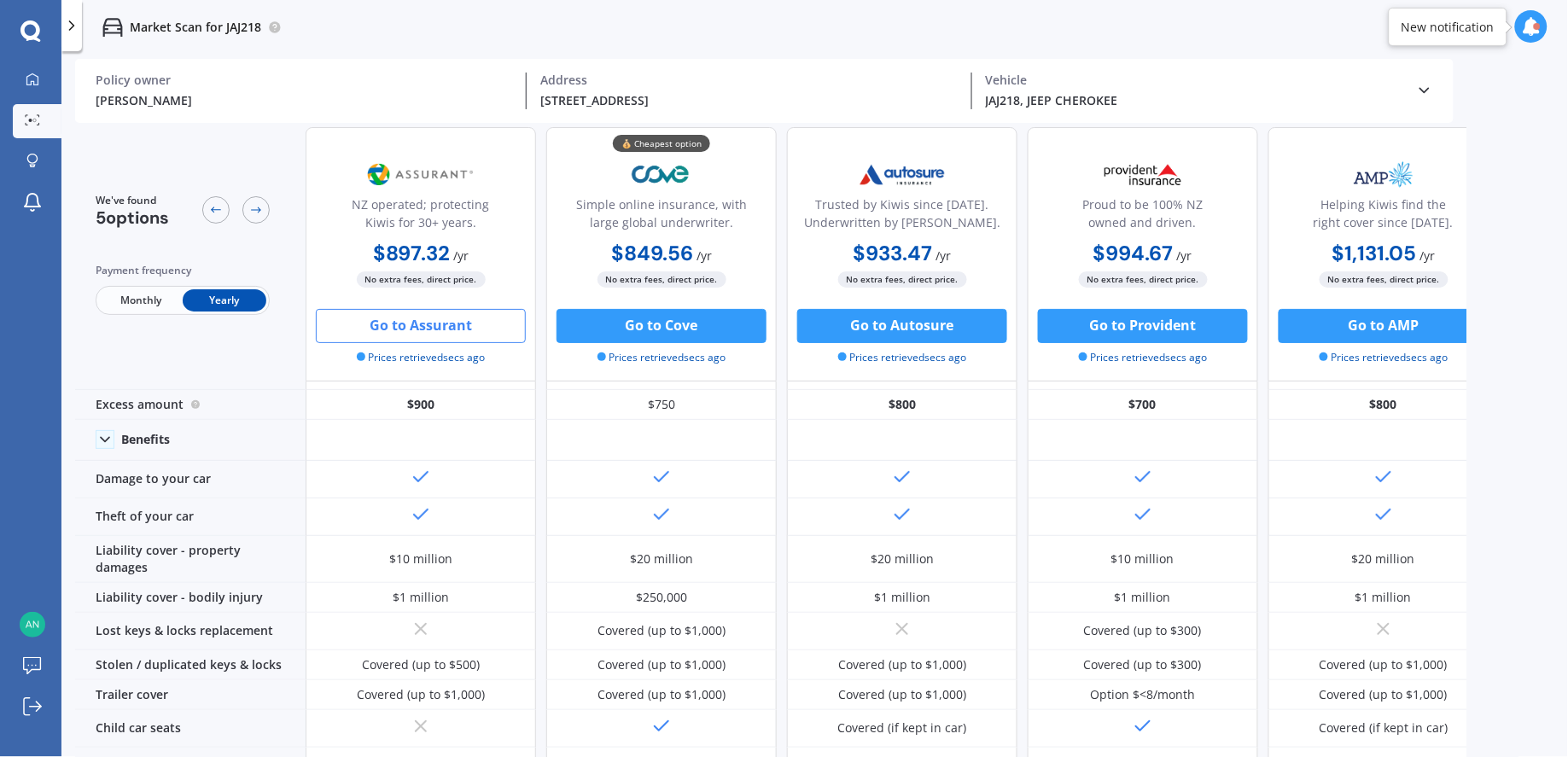 scroll, scrollTop: 0, scrollLeft: 0, axis: both 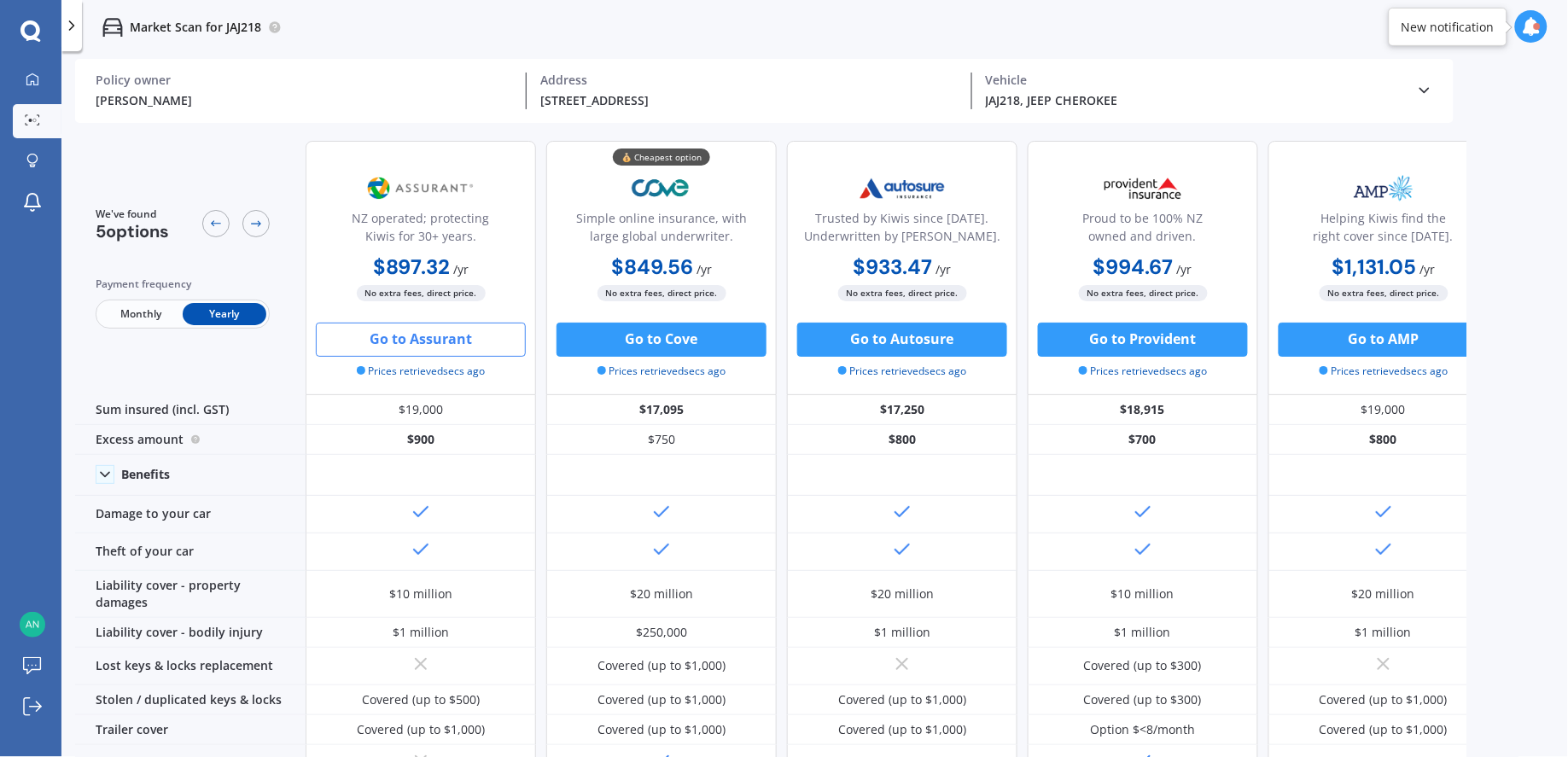 click on "Go to Assurant" at bounding box center (421, 340) 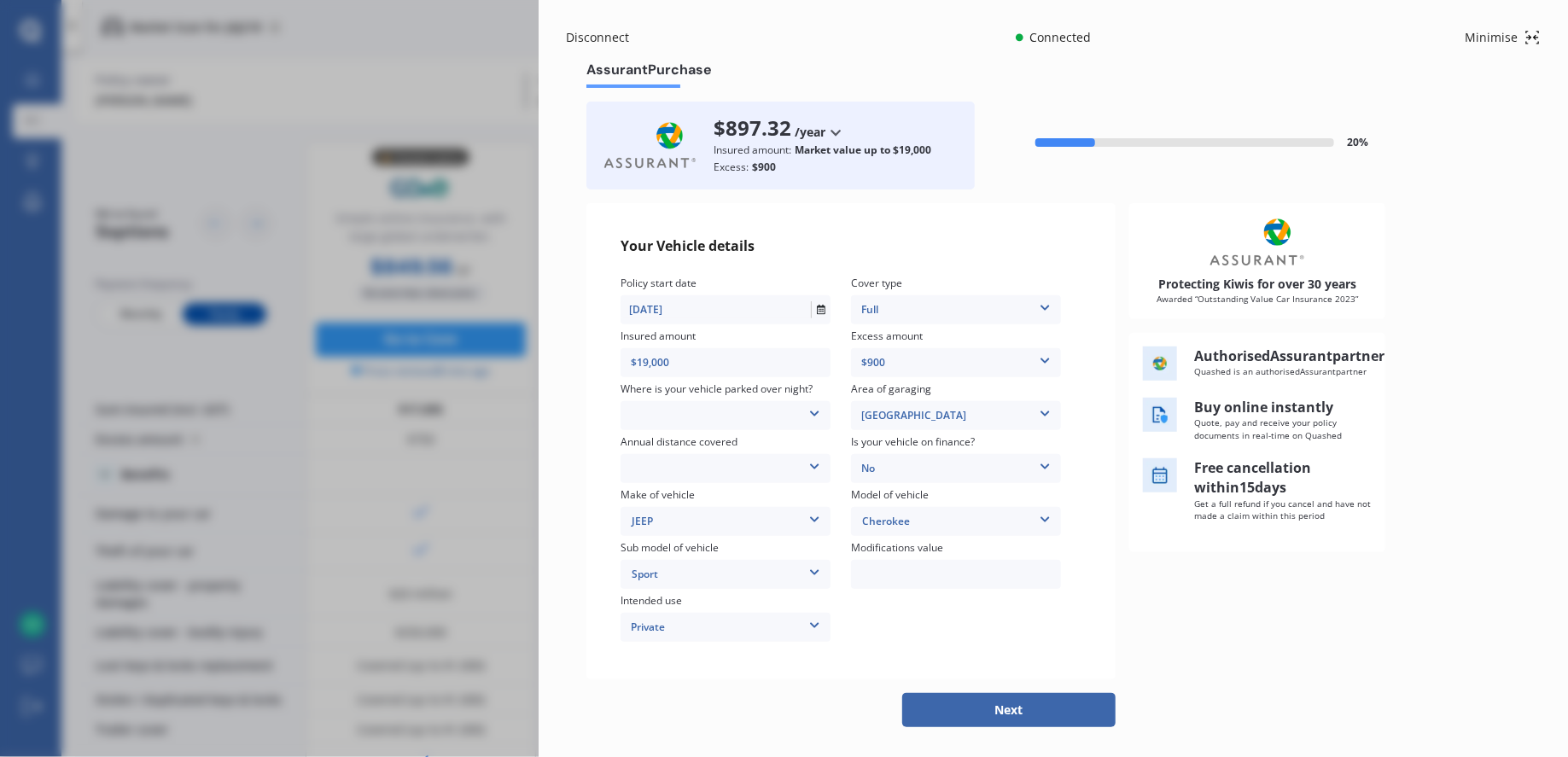click on "In a garage On own property On street or road" at bounding box center (726, 416) 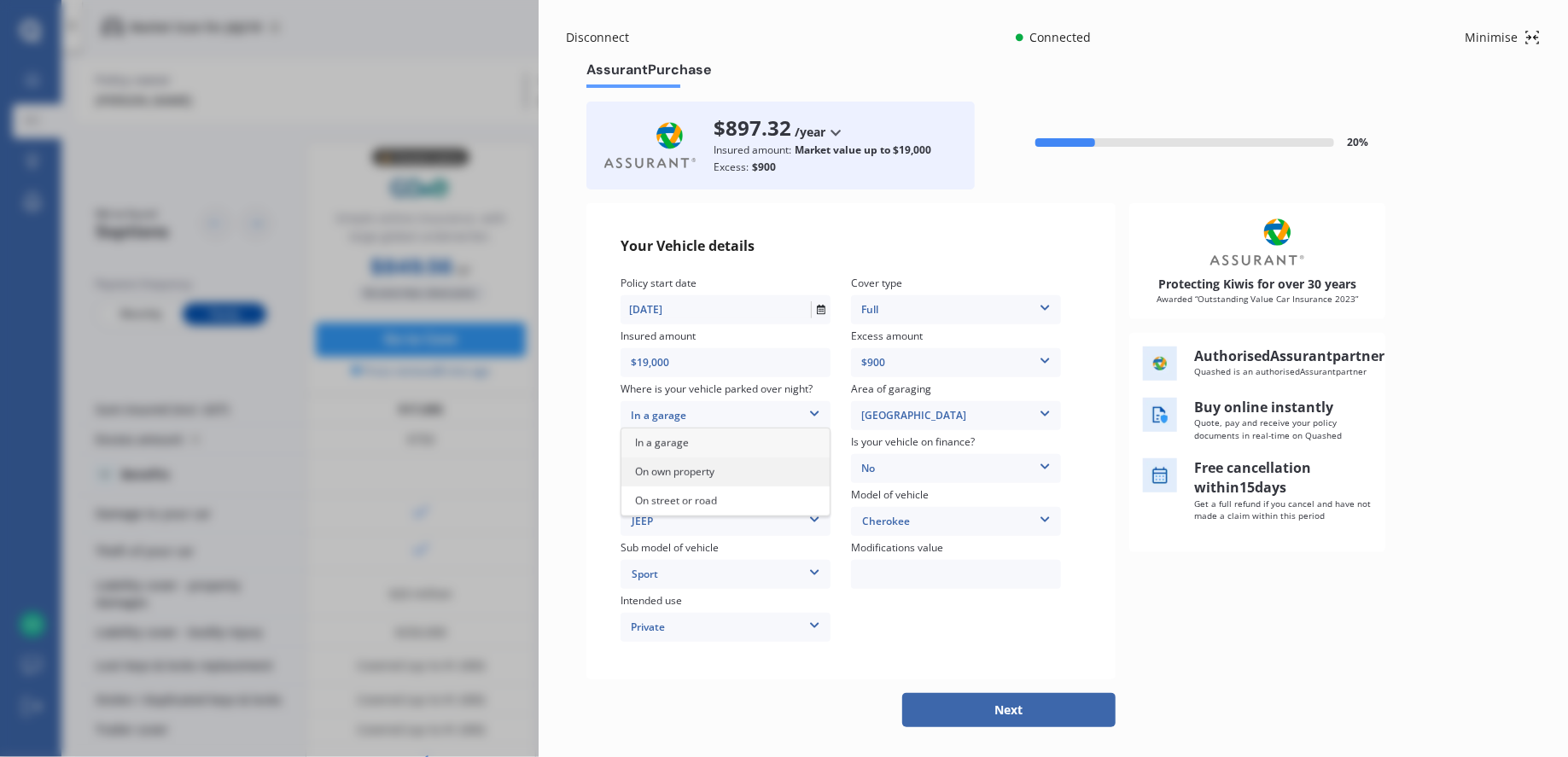 click on "On own property" at bounding box center (674, 471) 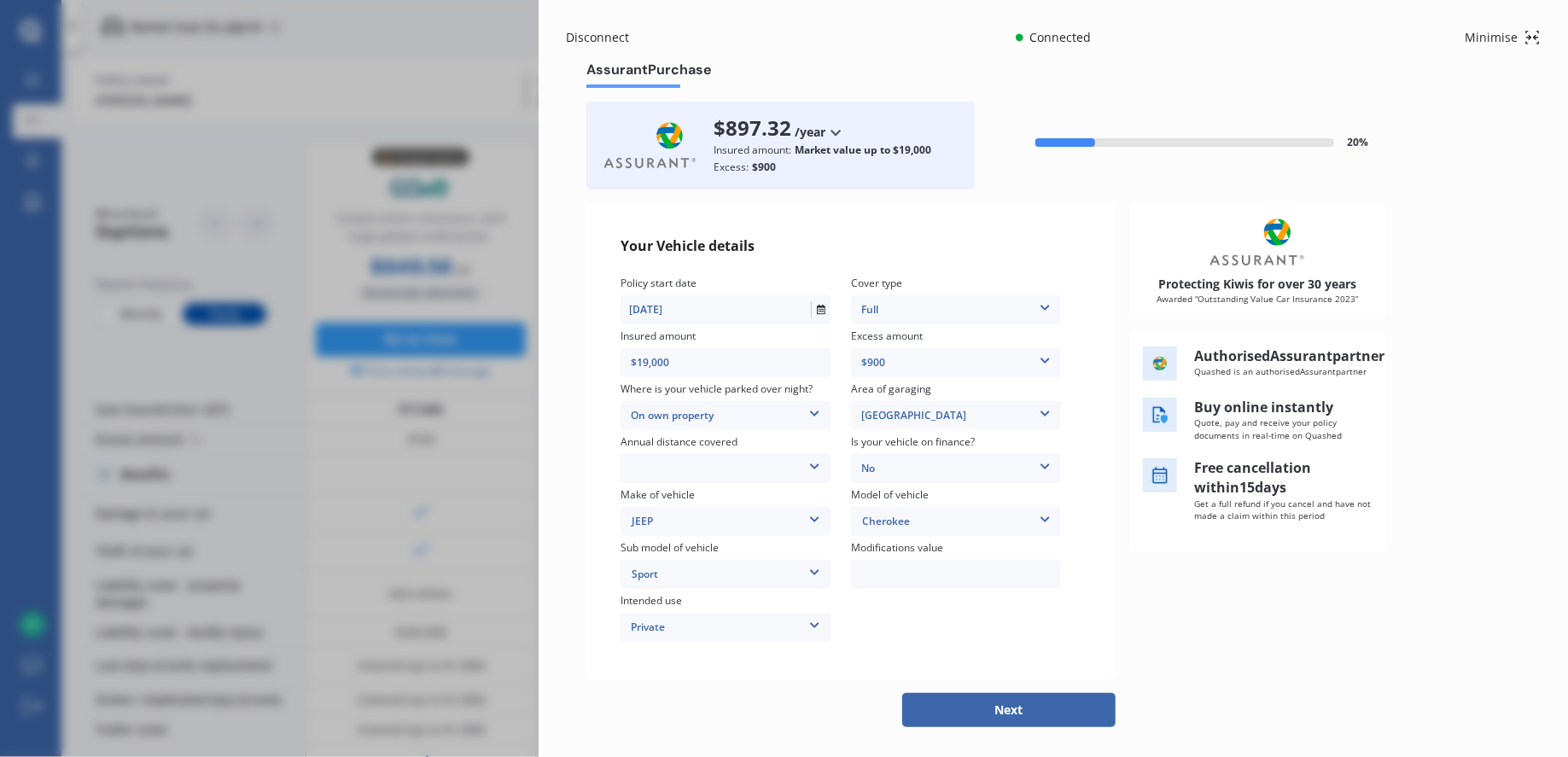 click on "Low (less than 15,000km per year) Average (15,000-30,000km per year) High (30,000+km per year)" at bounding box center [726, 469] 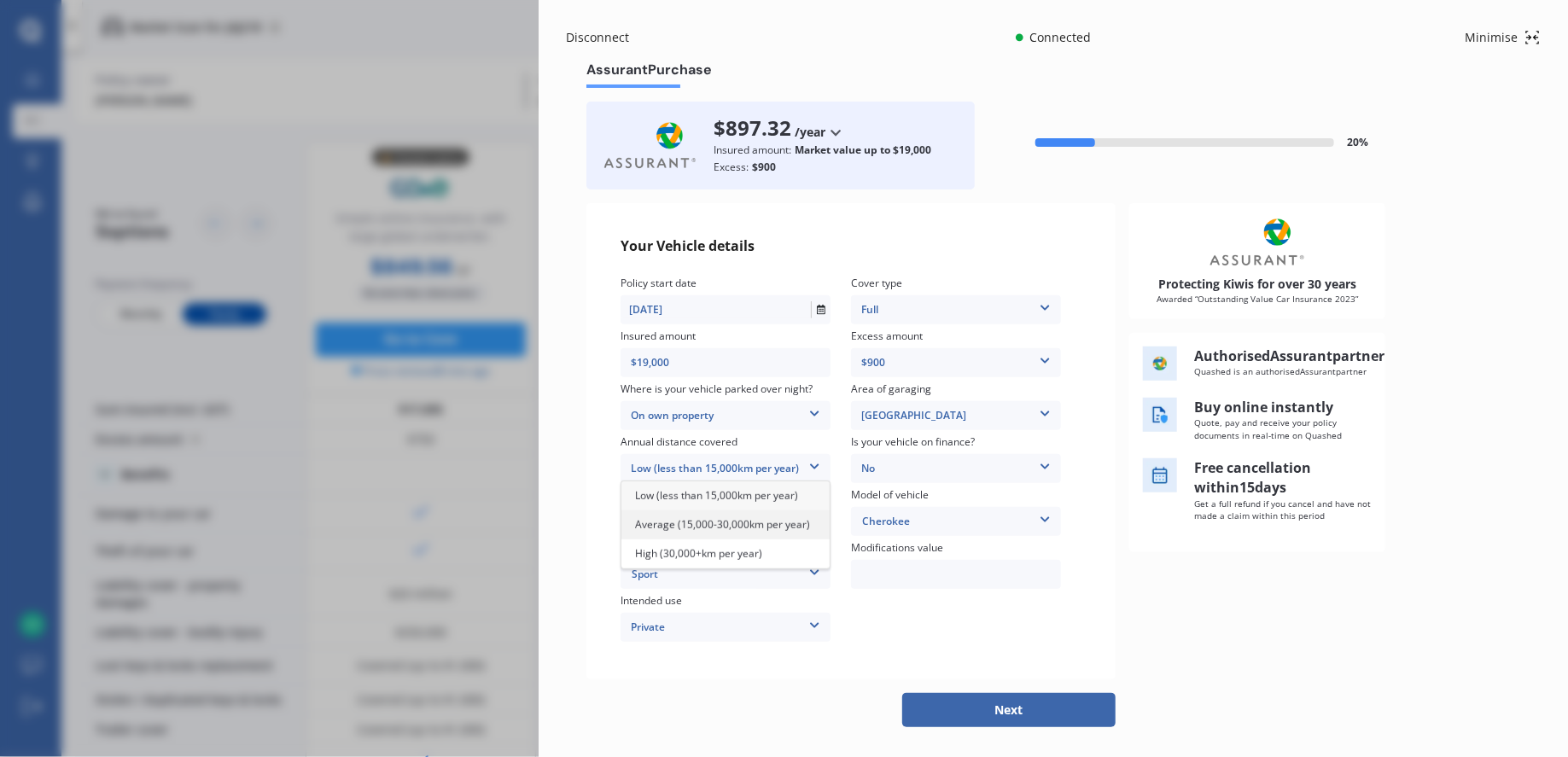 click on "Average (15,000-30,000km per year)" at bounding box center [722, 524] 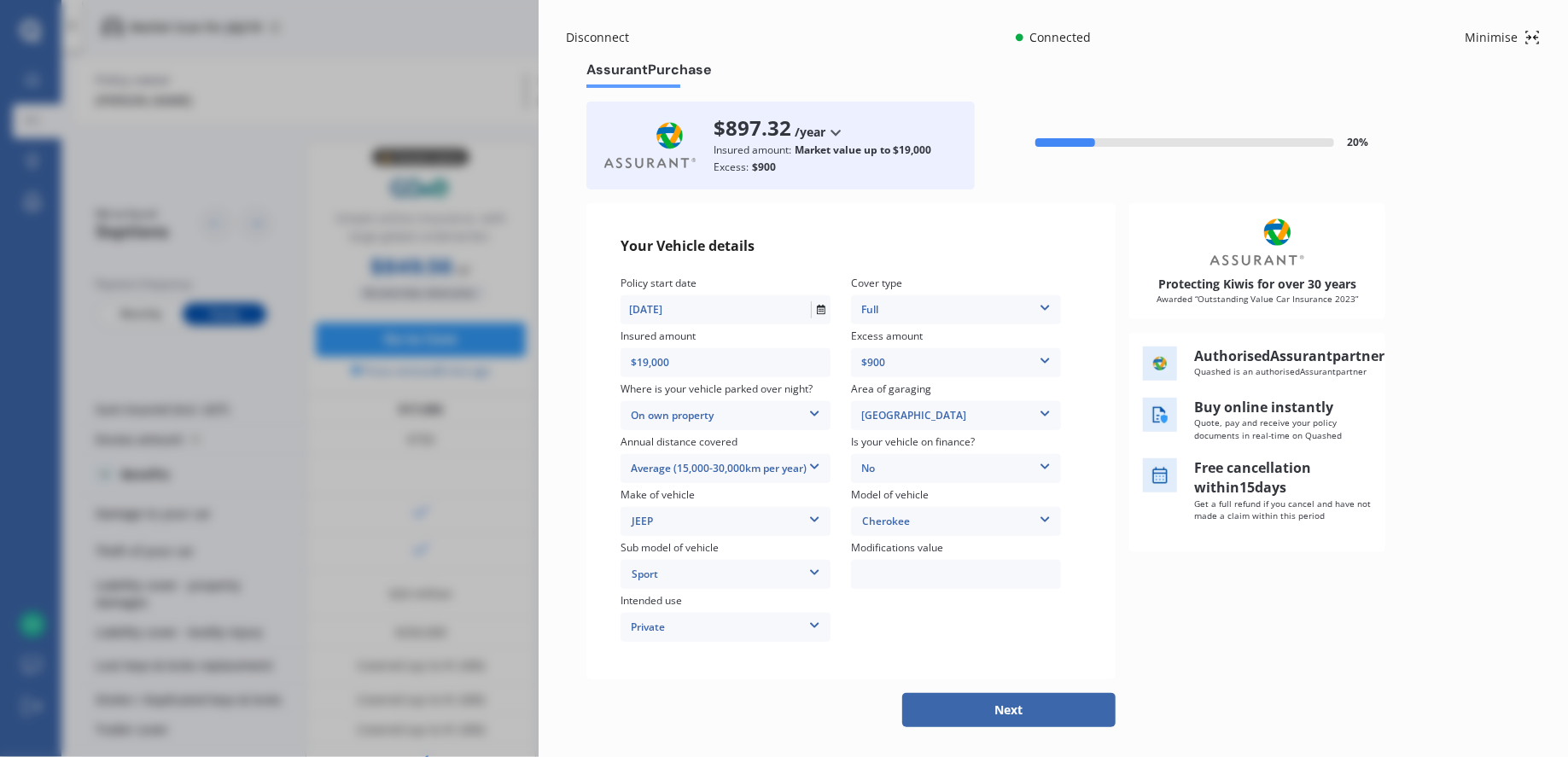scroll, scrollTop: 38, scrollLeft: 0, axis: vertical 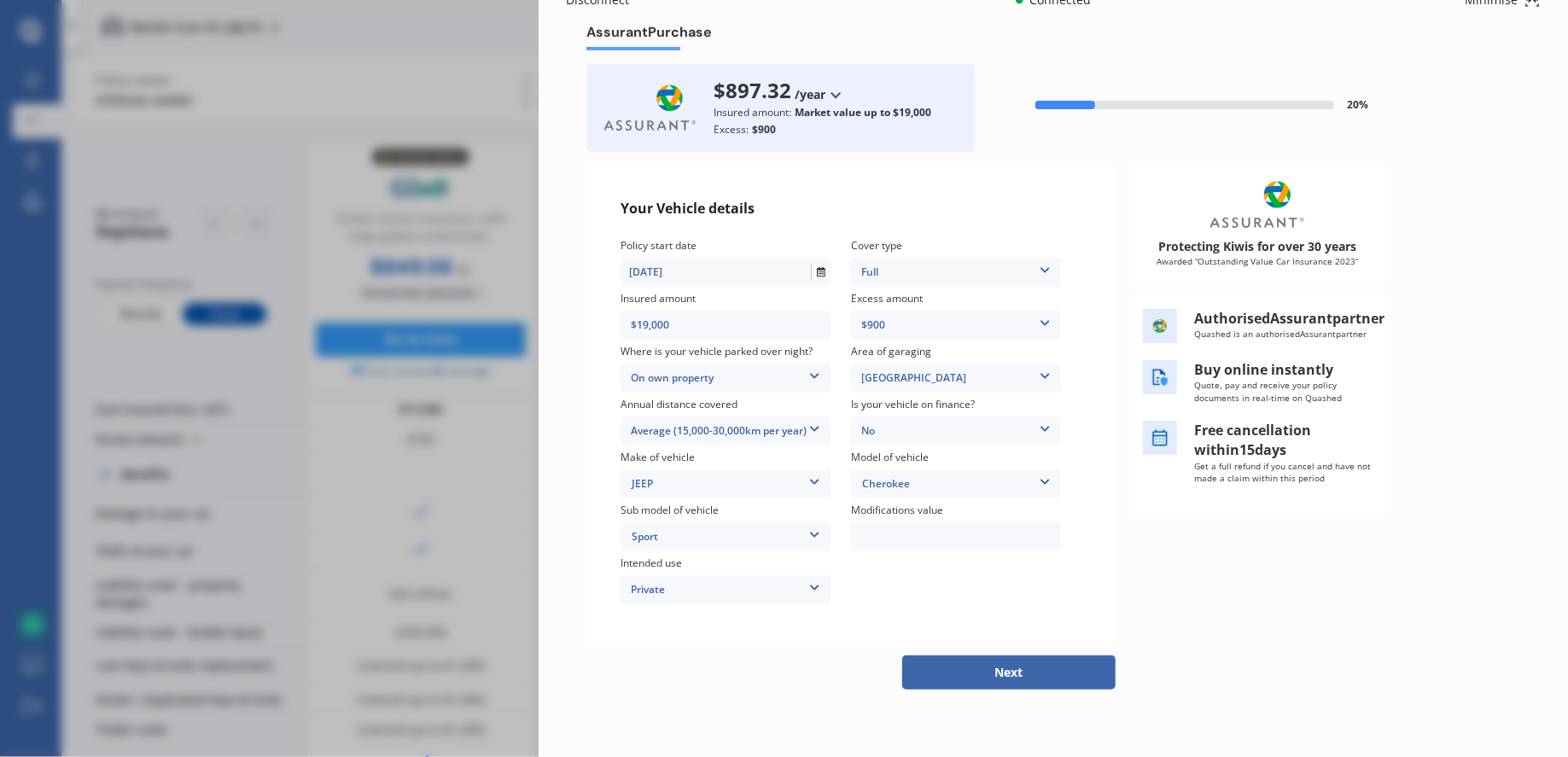 click on "Next" at bounding box center (1009, 673) 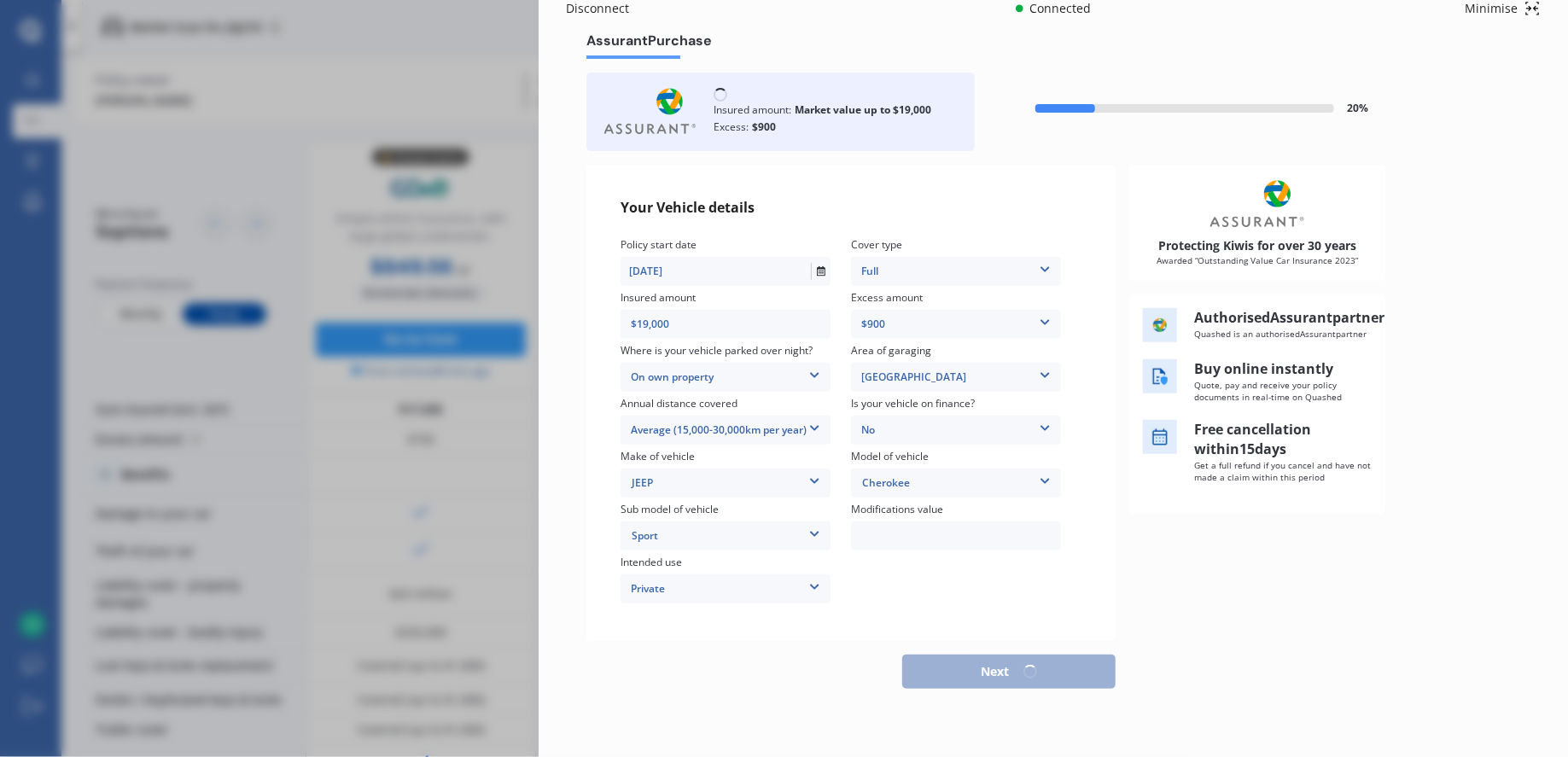 scroll, scrollTop: 28, scrollLeft: 0, axis: vertical 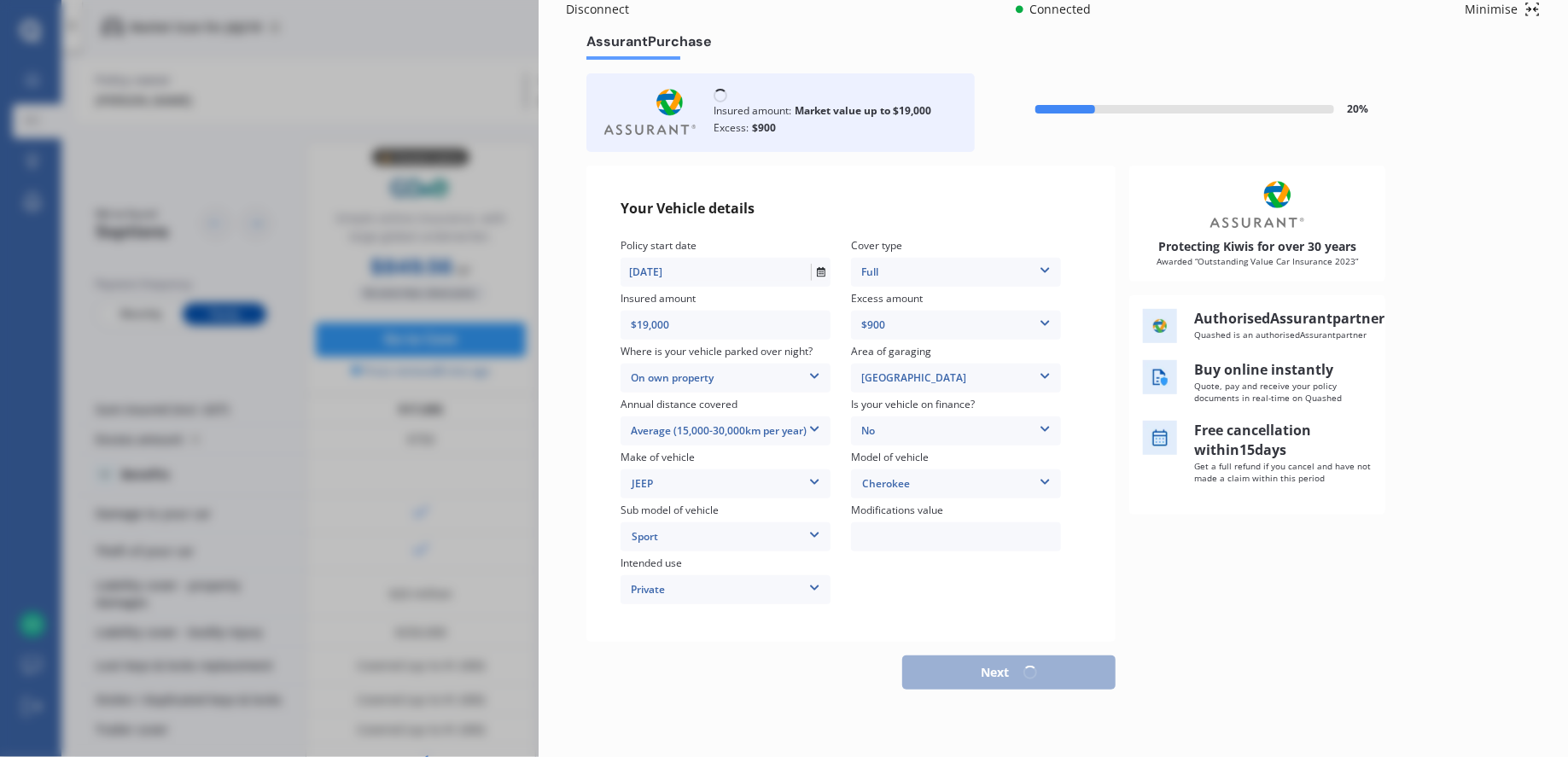 select on "24" 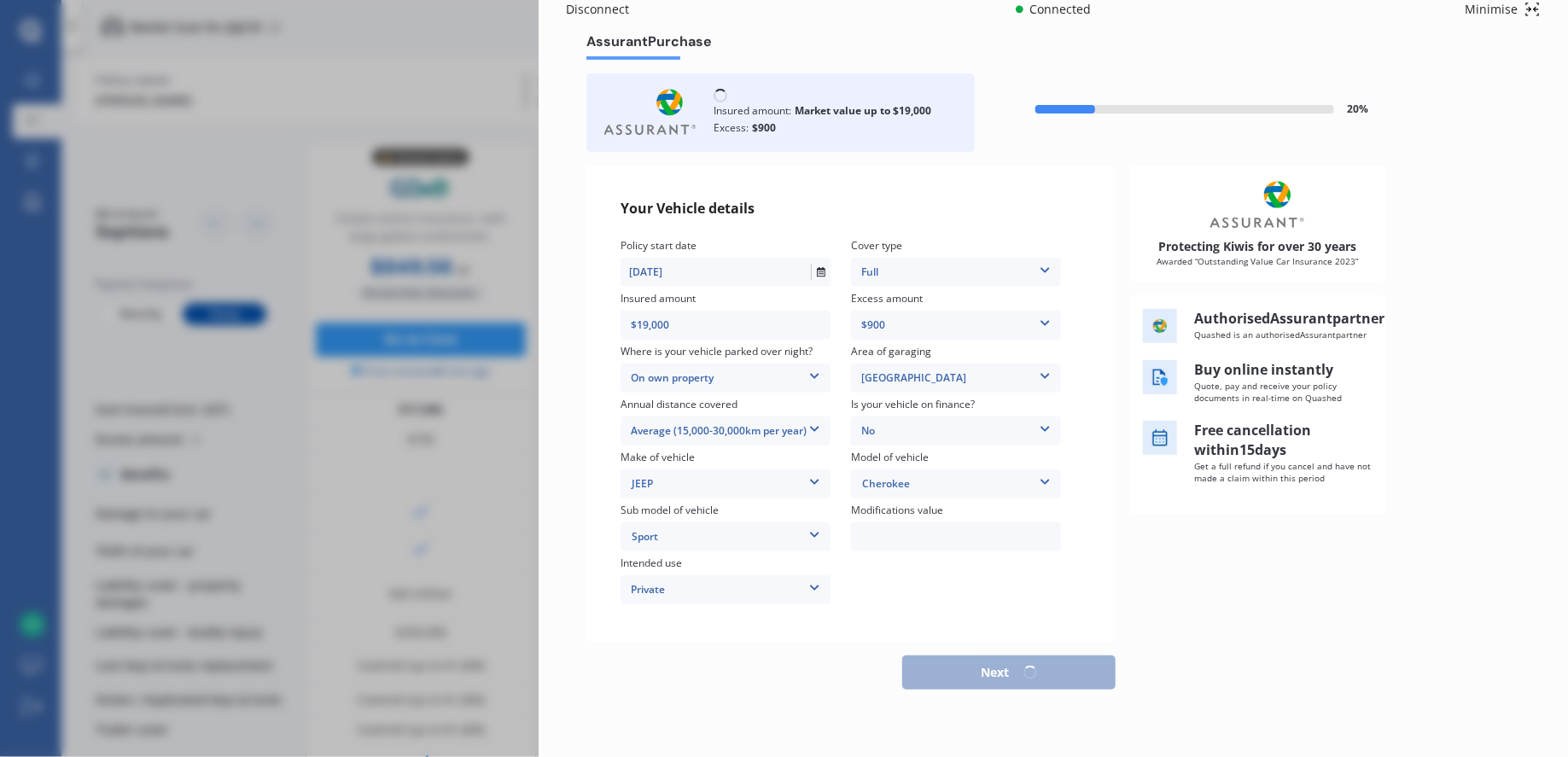 select on "1976" 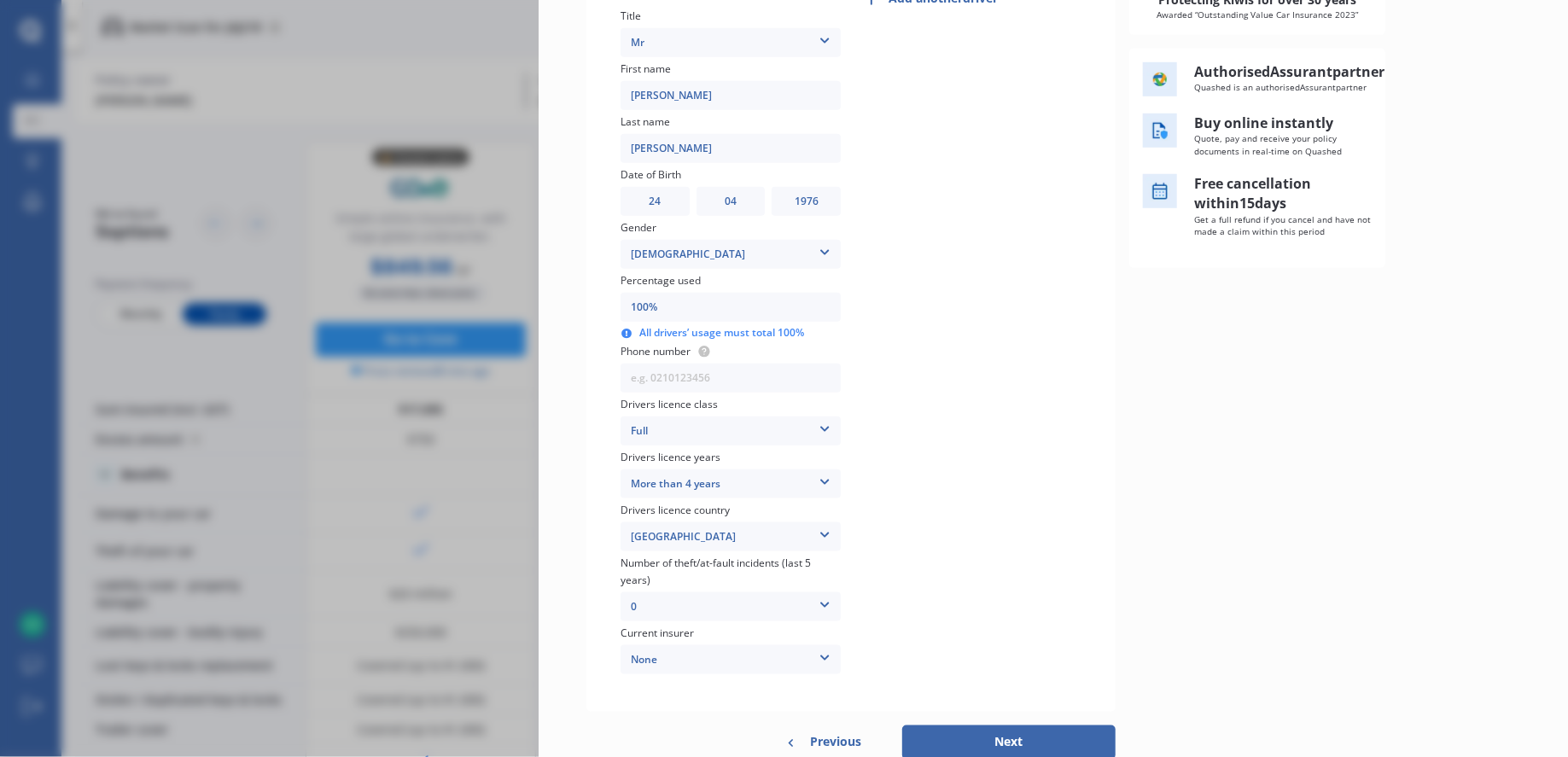 scroll, scrollTop: 0, scrollLeft: 0, axis: both 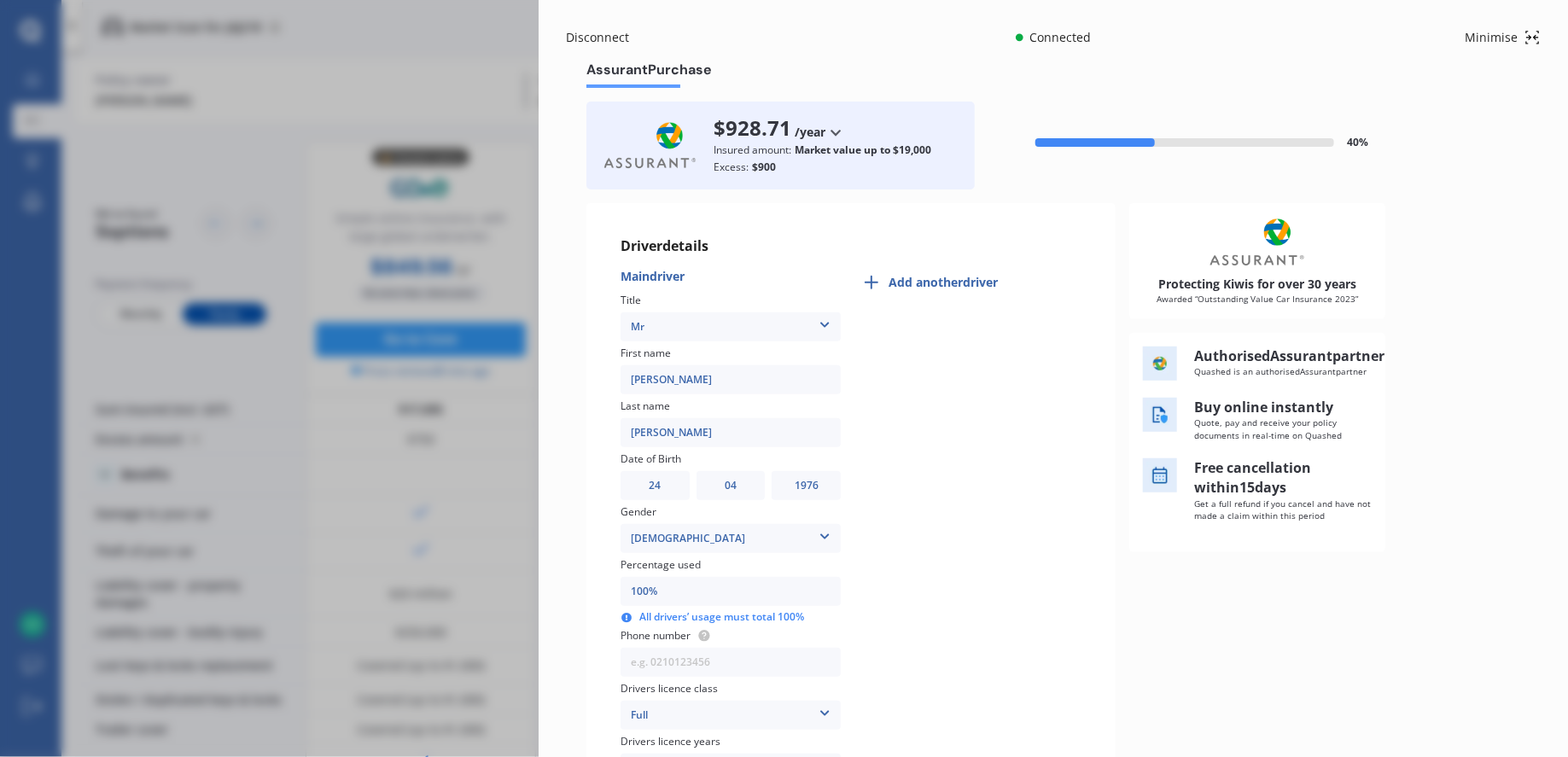click on "Add another  driver" at bounding box center (943, 282) 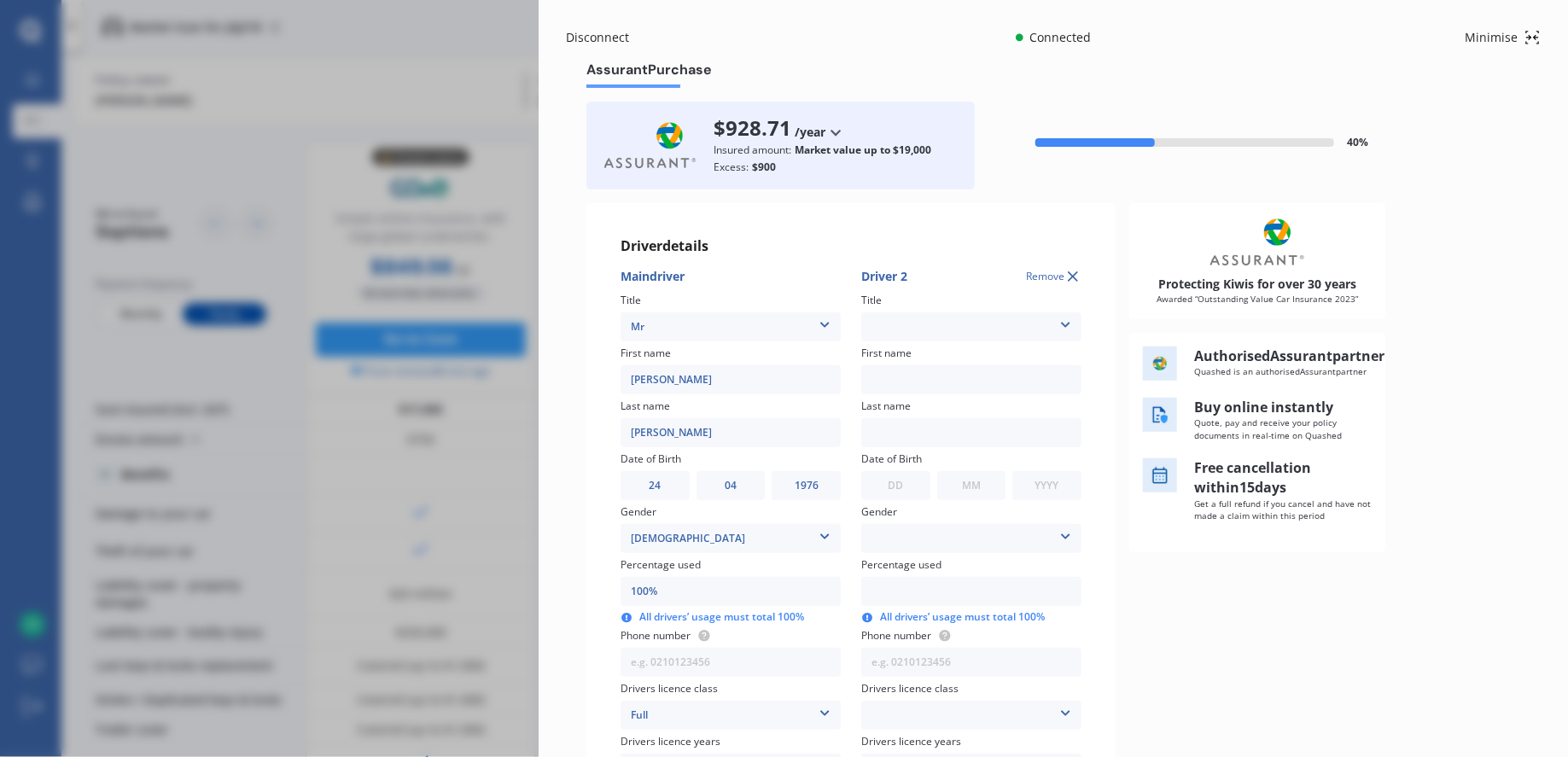 click on "Mr Mrs Miss Ms Dr" at bounding box center [971, 327] 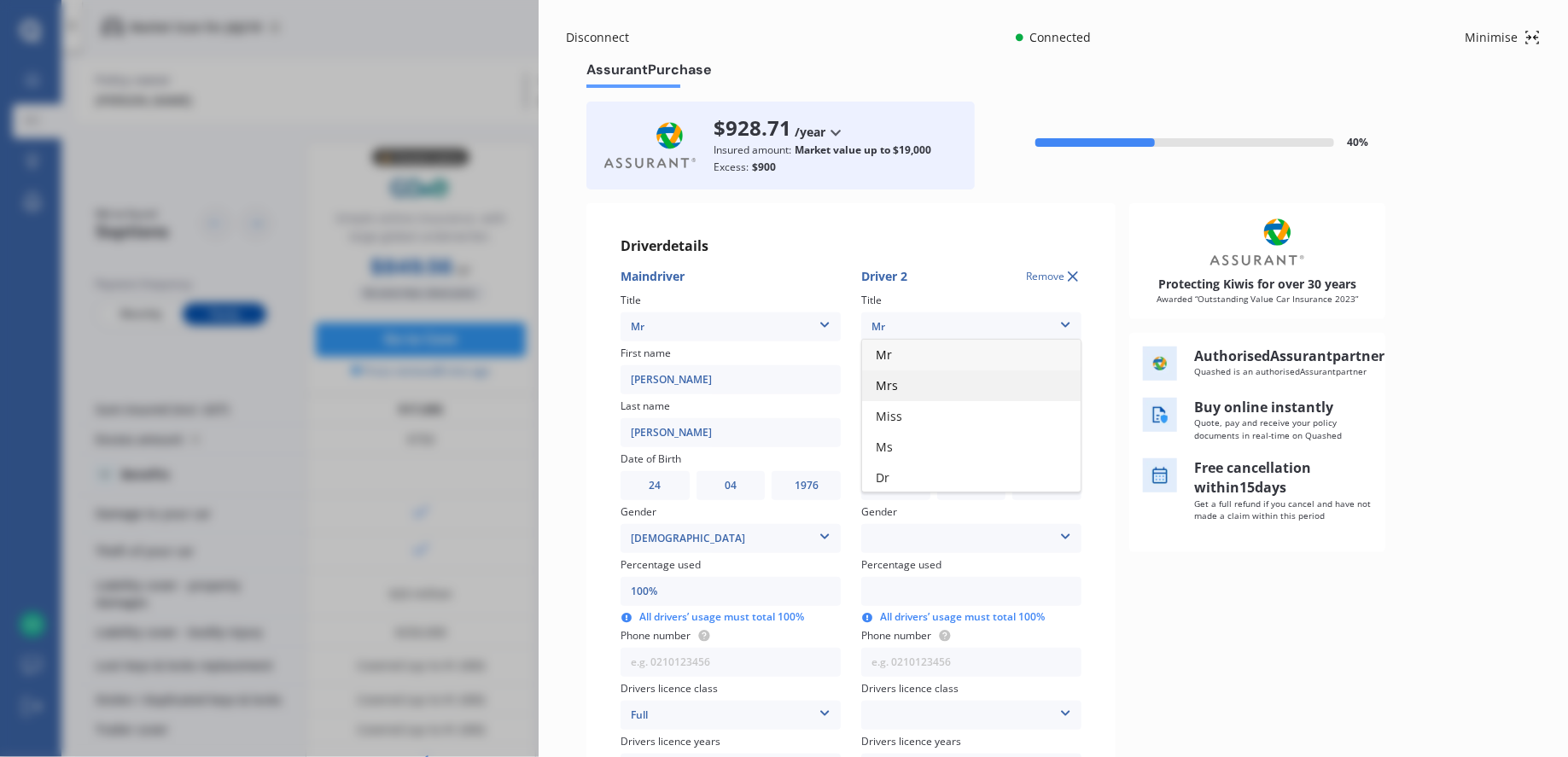 click on "Mrs" at bounding box center (971, 386) 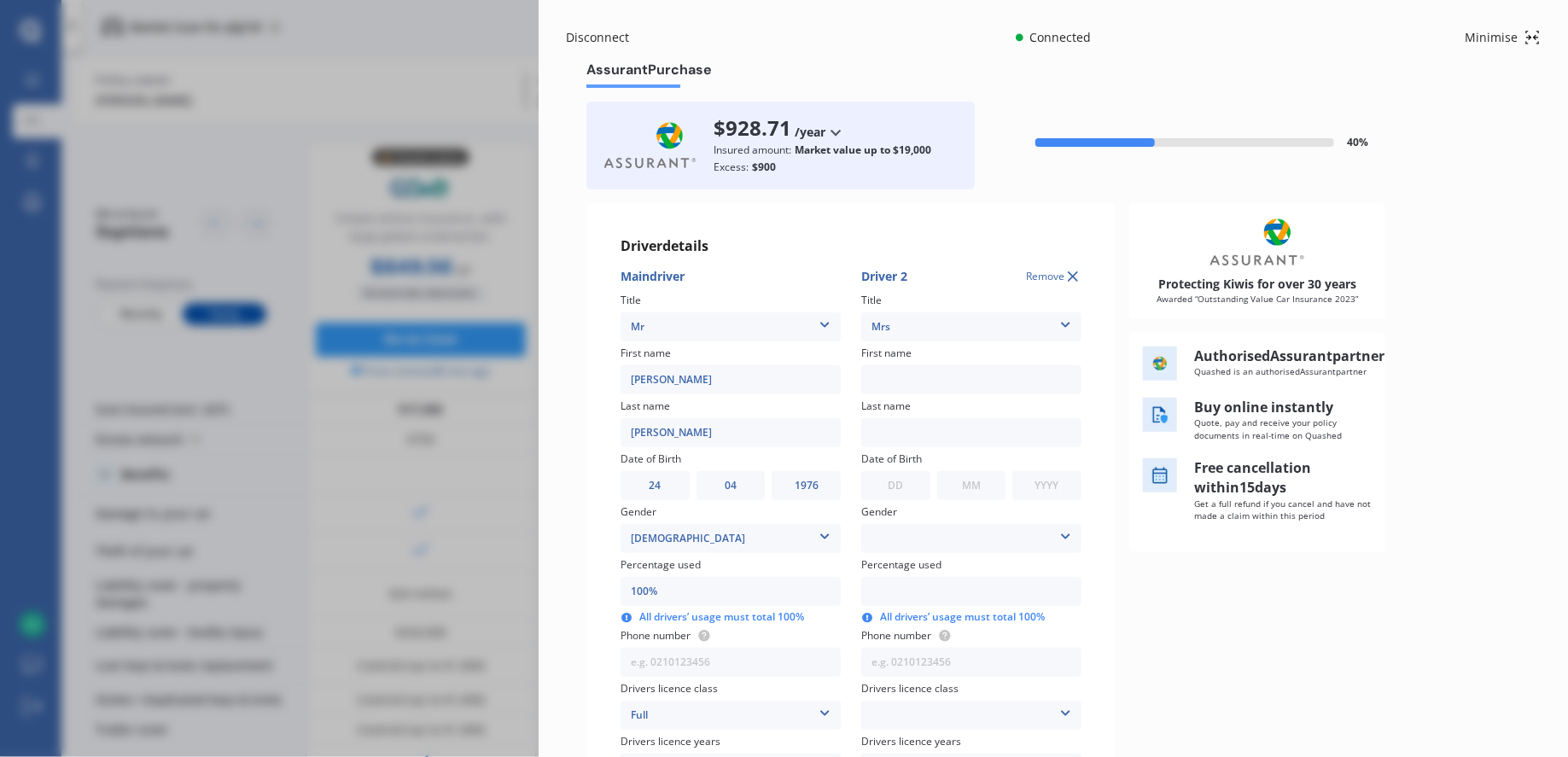 click at bounding box center [971, 380] 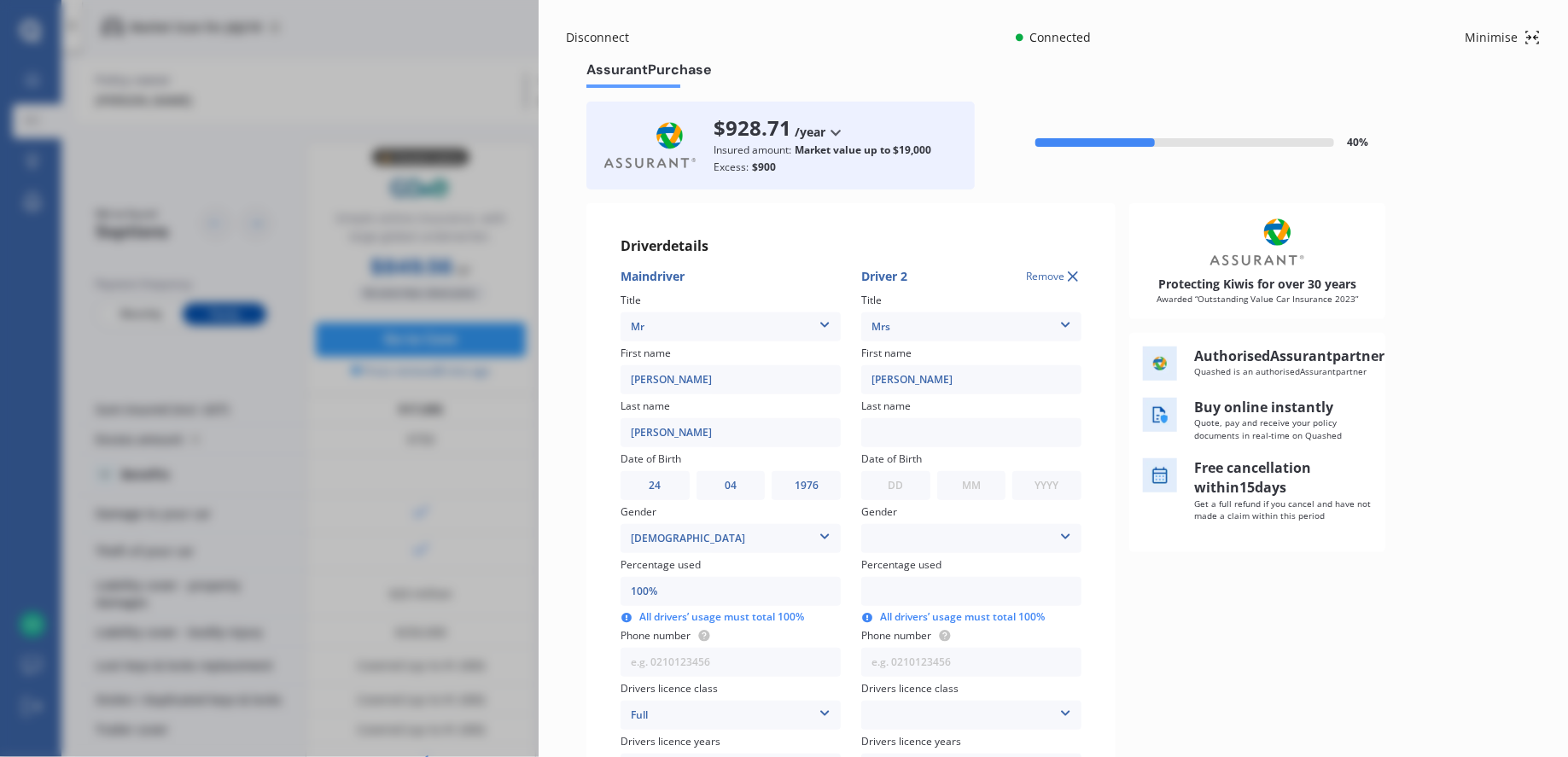 type on "[PERSON_NAME]" 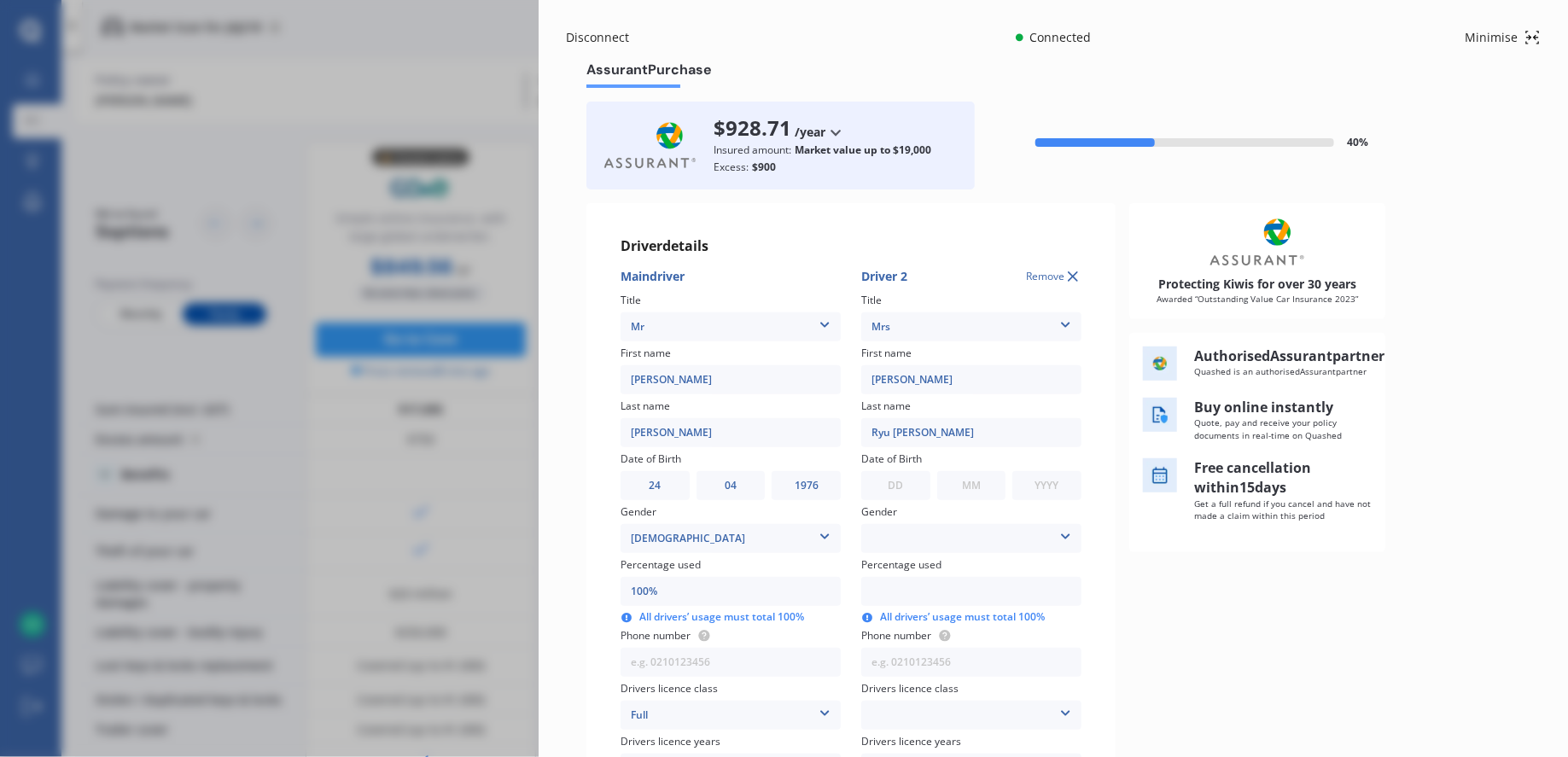 type on "Ryu [PERSON_NAME]" 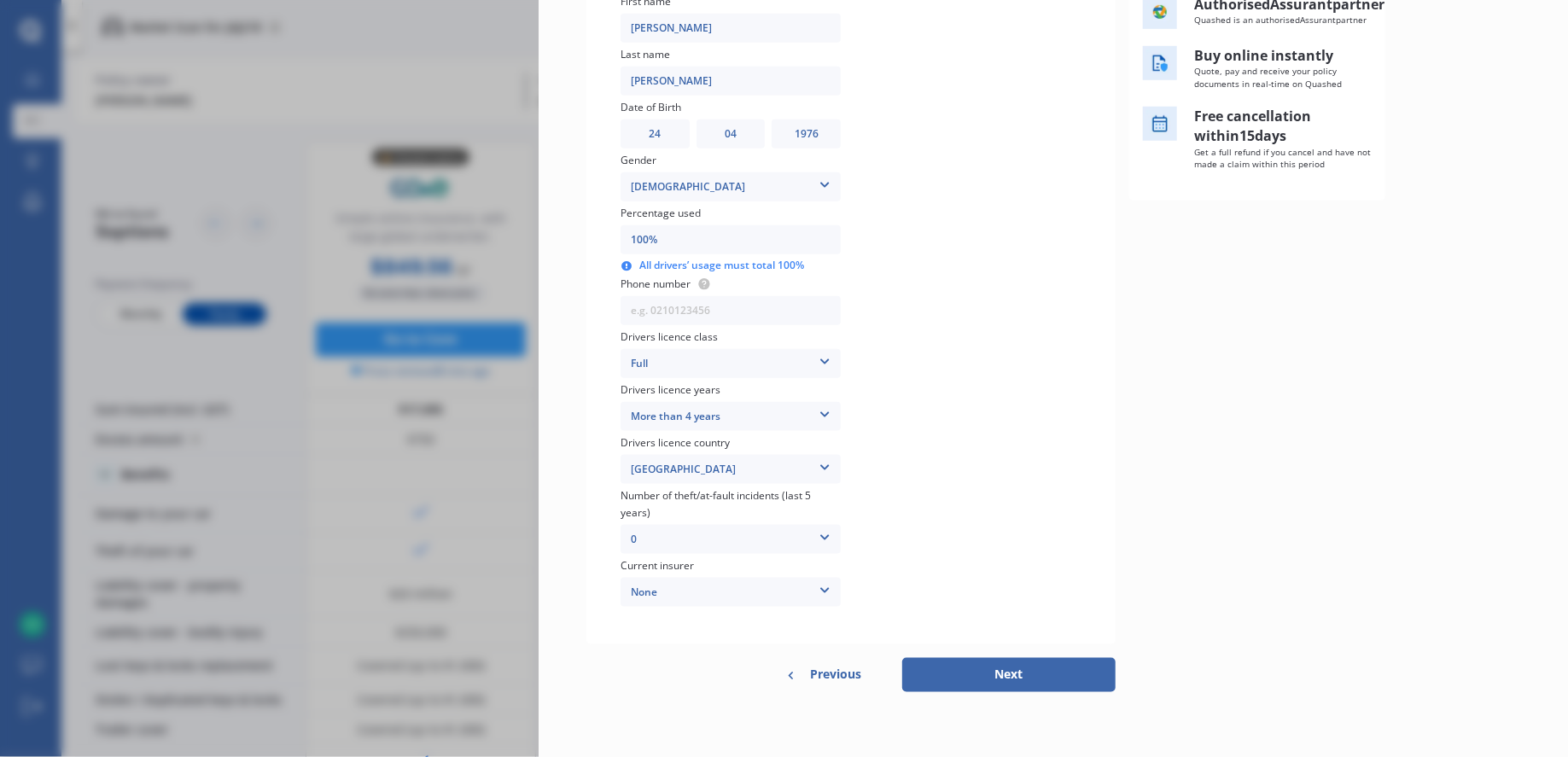 scroll, scrollTop: 354, scrollLeft: 0, axis: vertical 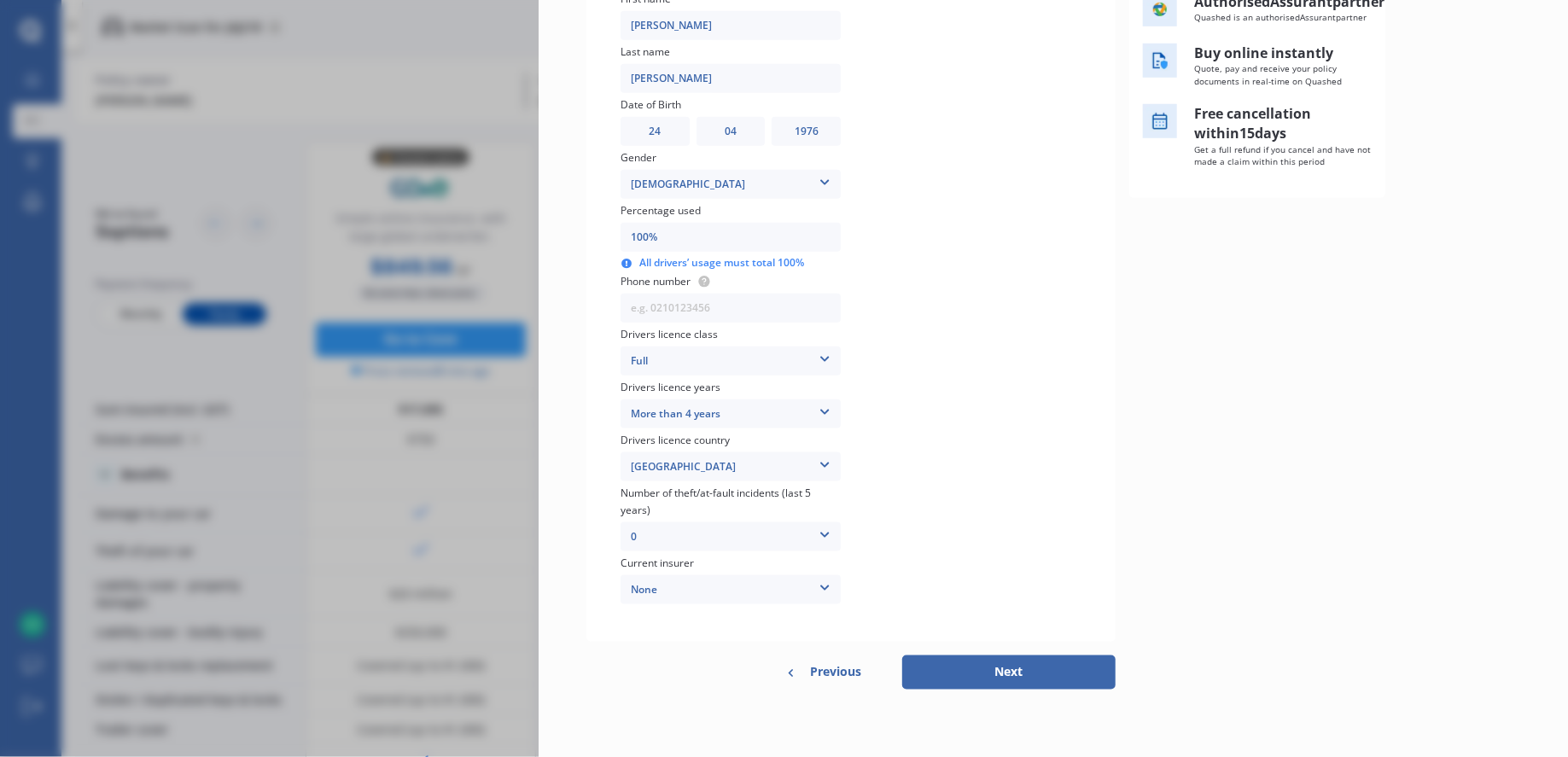 click on "None" at bounding box center (731, 590) 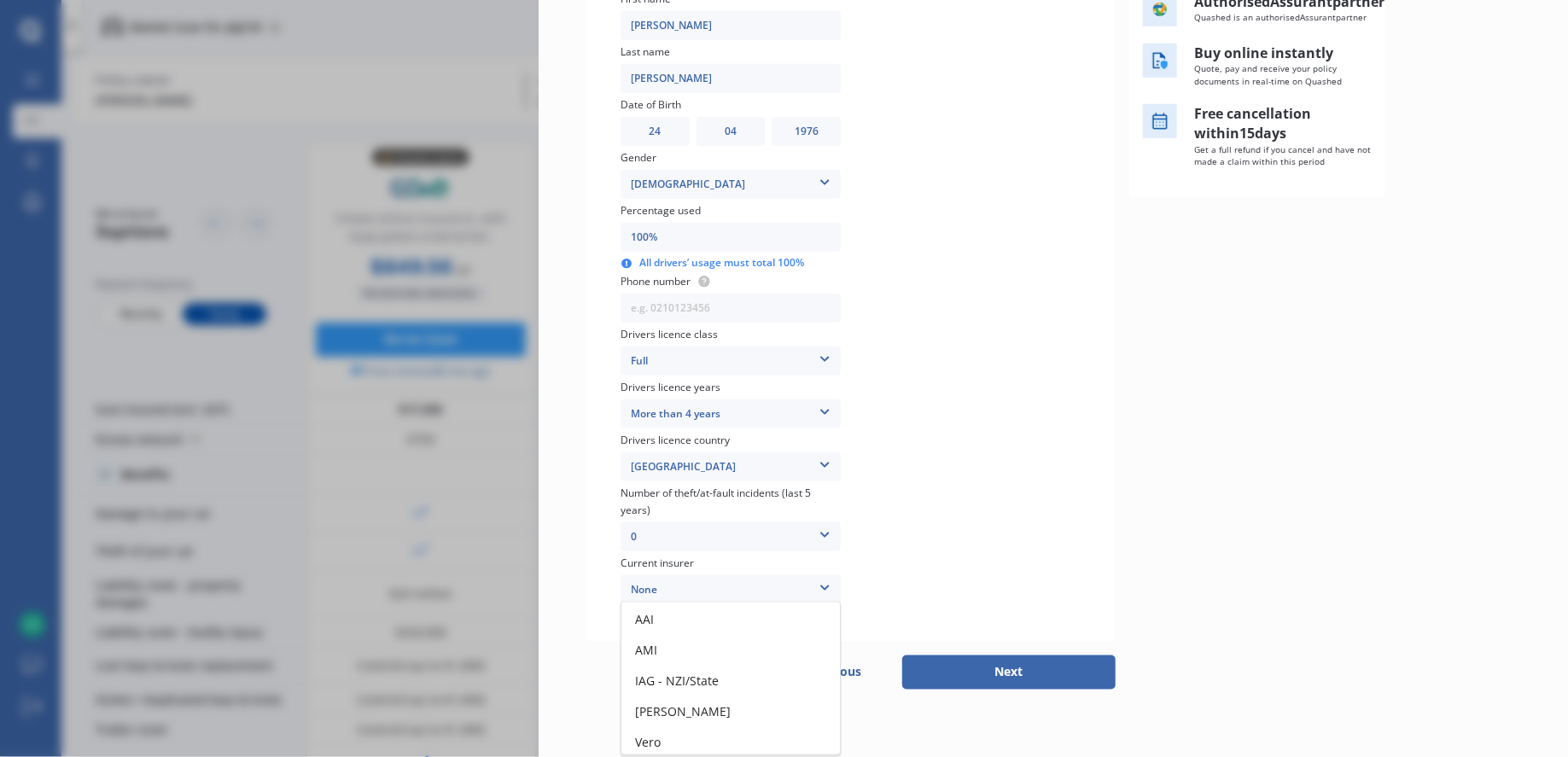 scroll, scrollTop: 0, scrollLeft: 0, axis: both 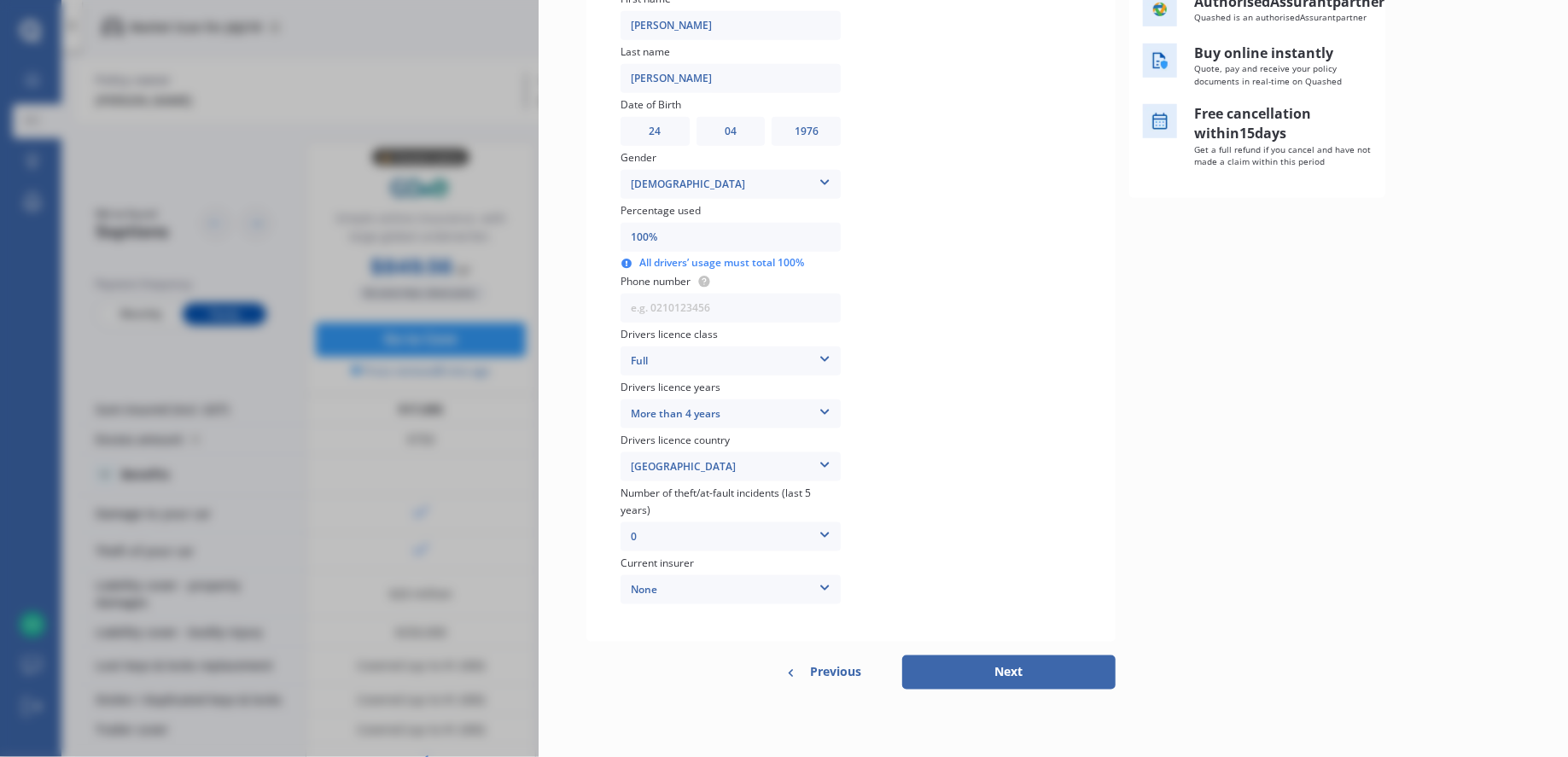 click on "Add another  driver" at bounding box center [971, 260] 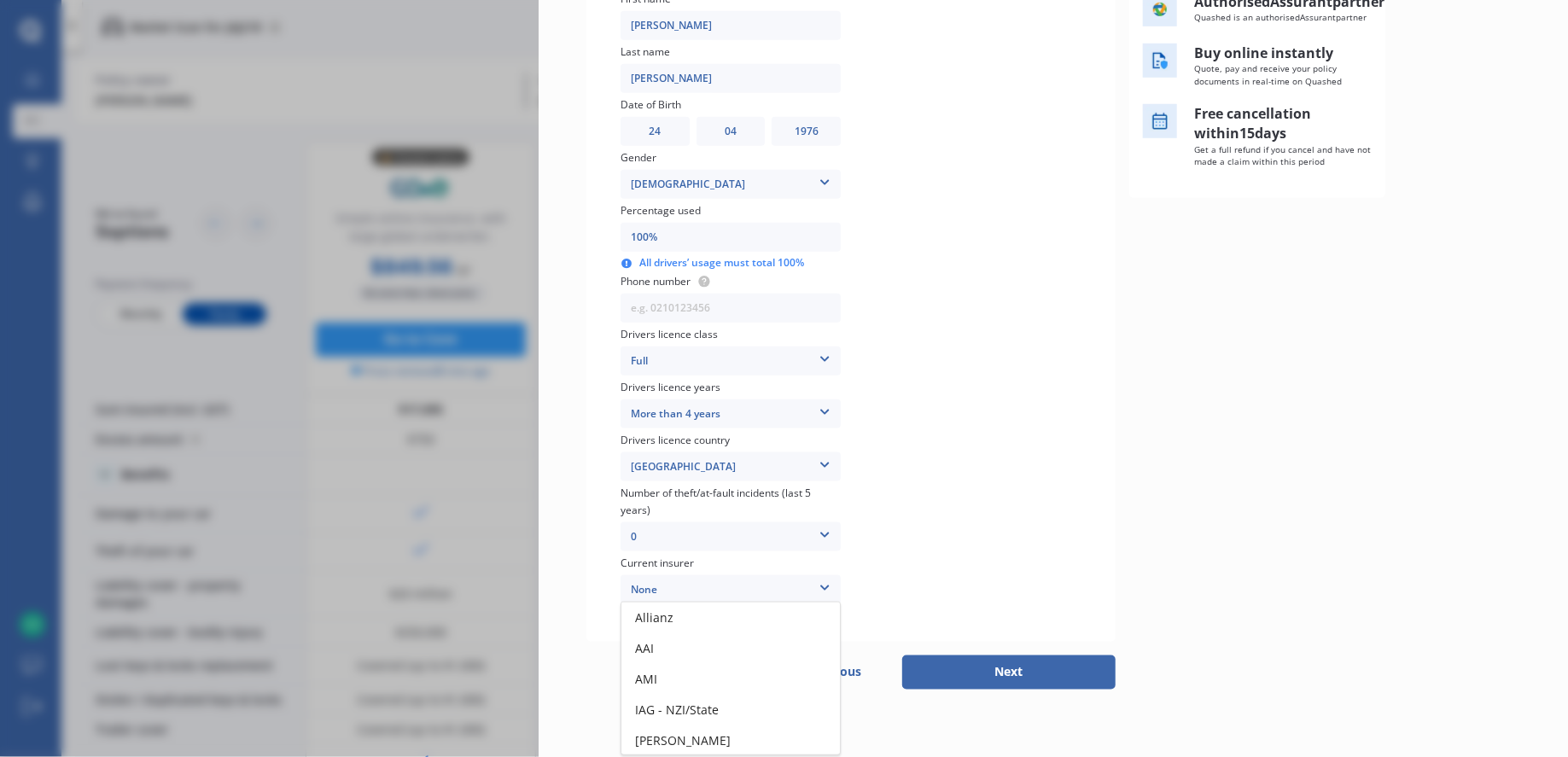 scroll, scrollTop: 124, scrollLeft: 0, axis: vertical 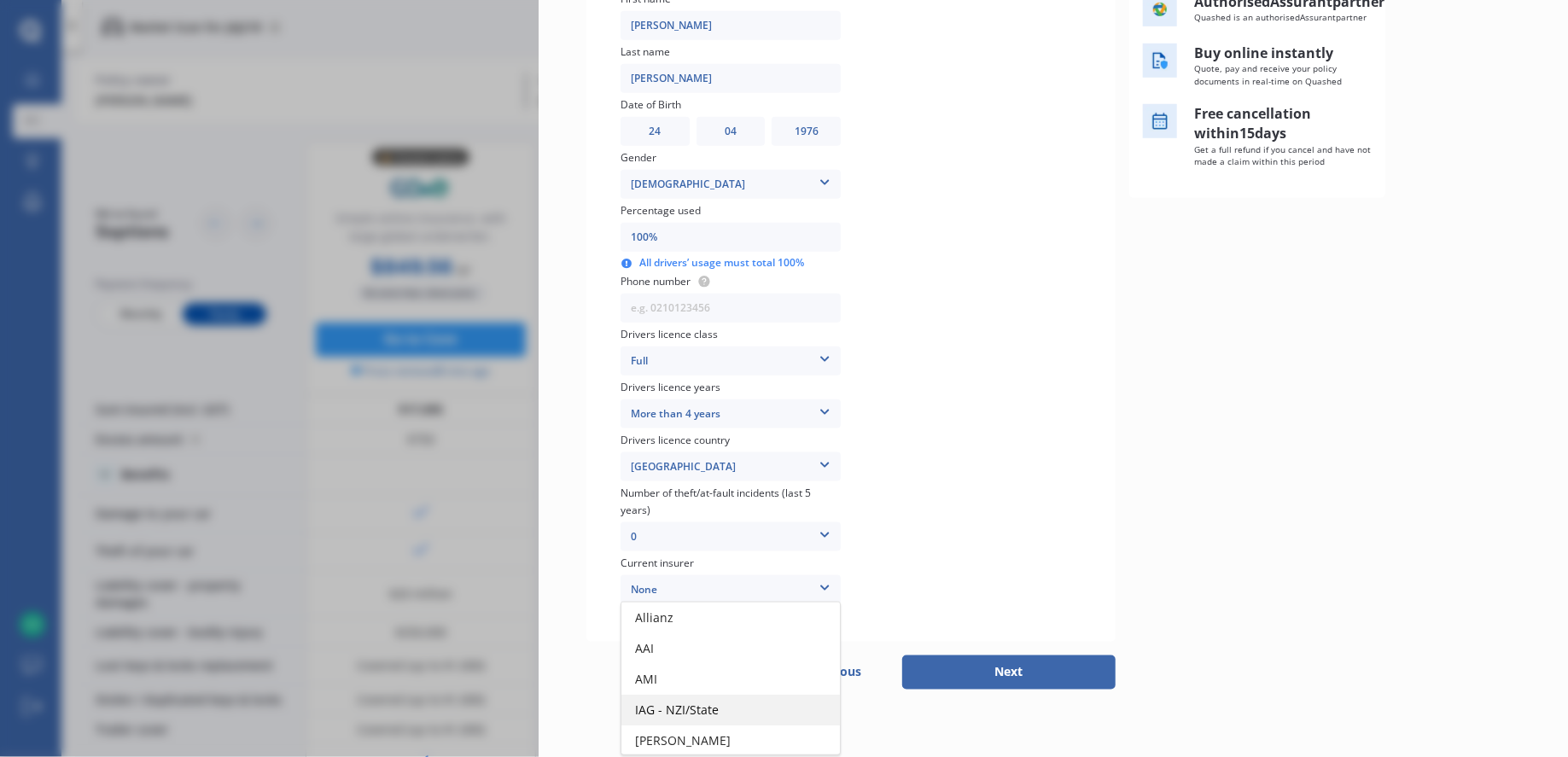 click on "IAG - NZI/State" at bounding box center [731, 710] 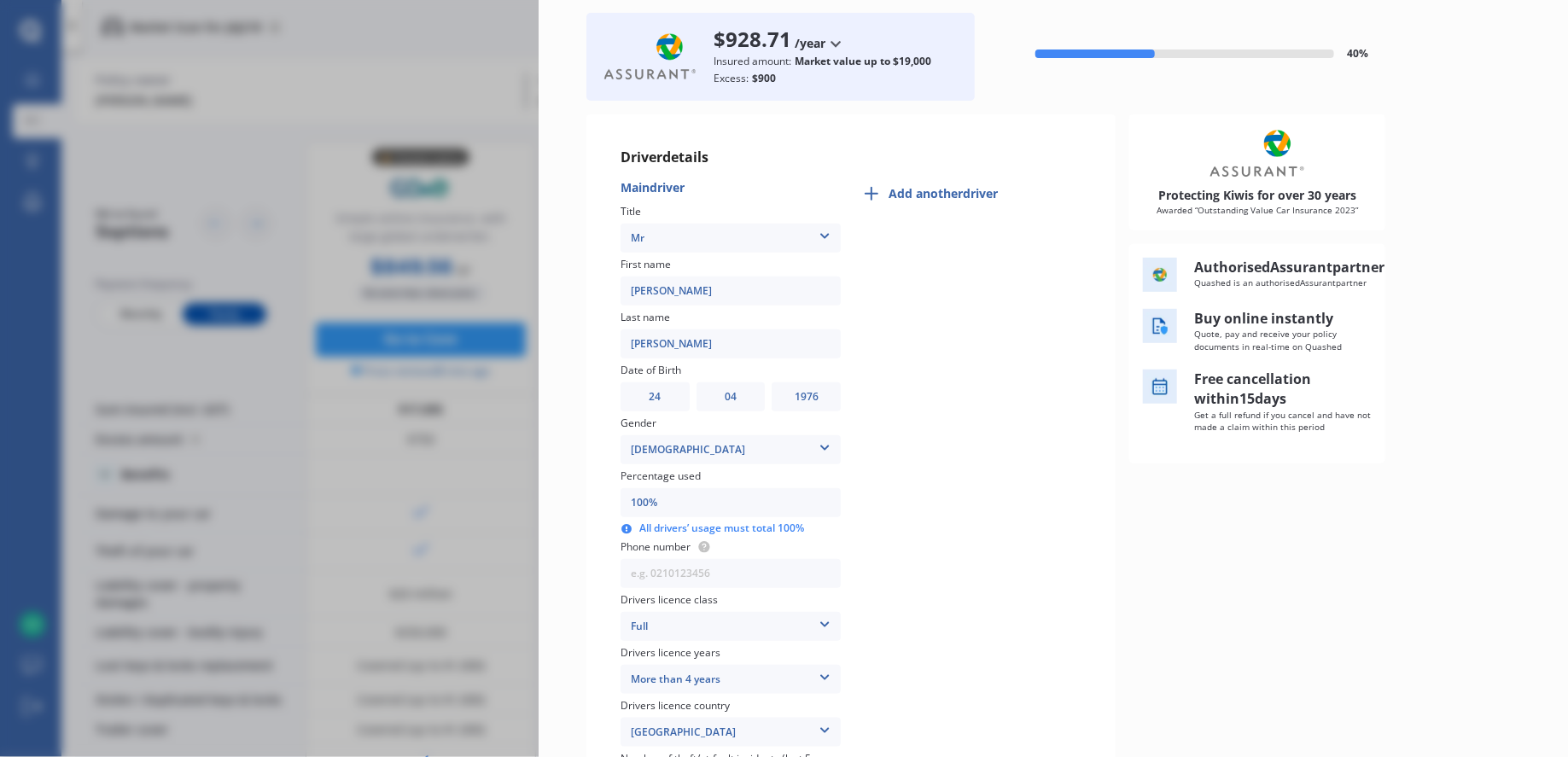 scroll, scrollTop: 70, scrollLeft: 0, axis: vertical 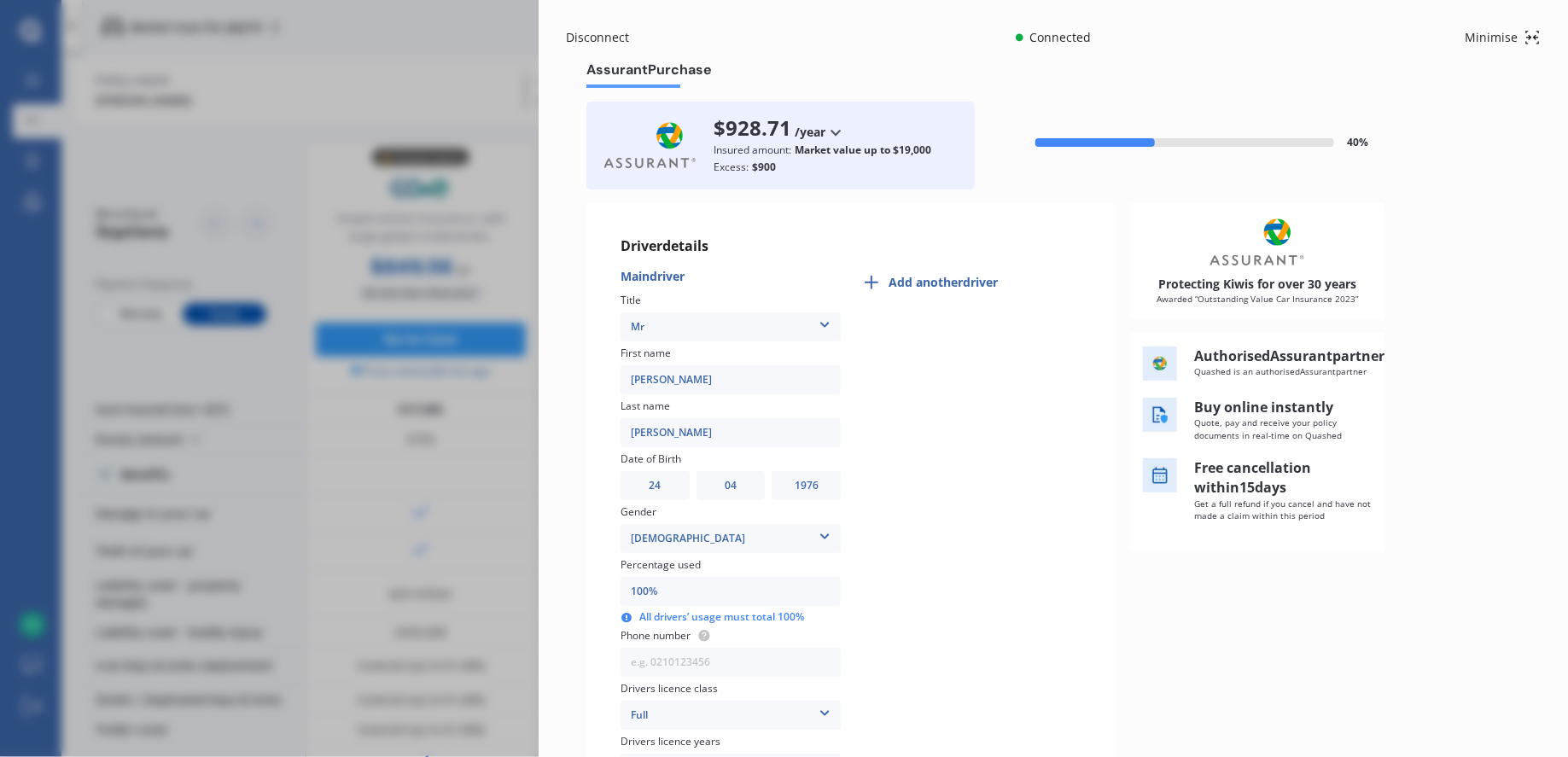 click 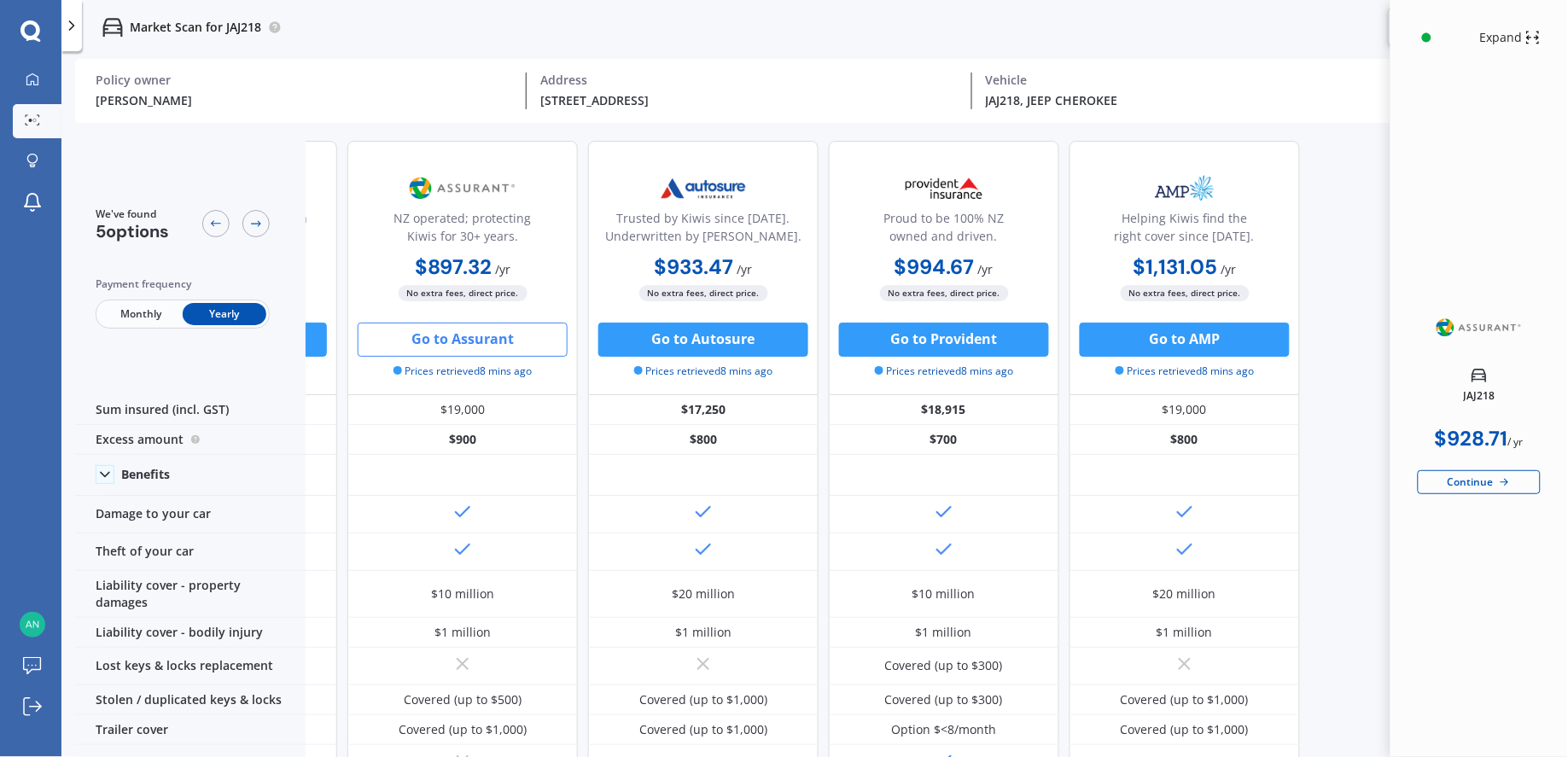 scroll, scrollTop: 0, scrollLeft: 185, axis: horizontal 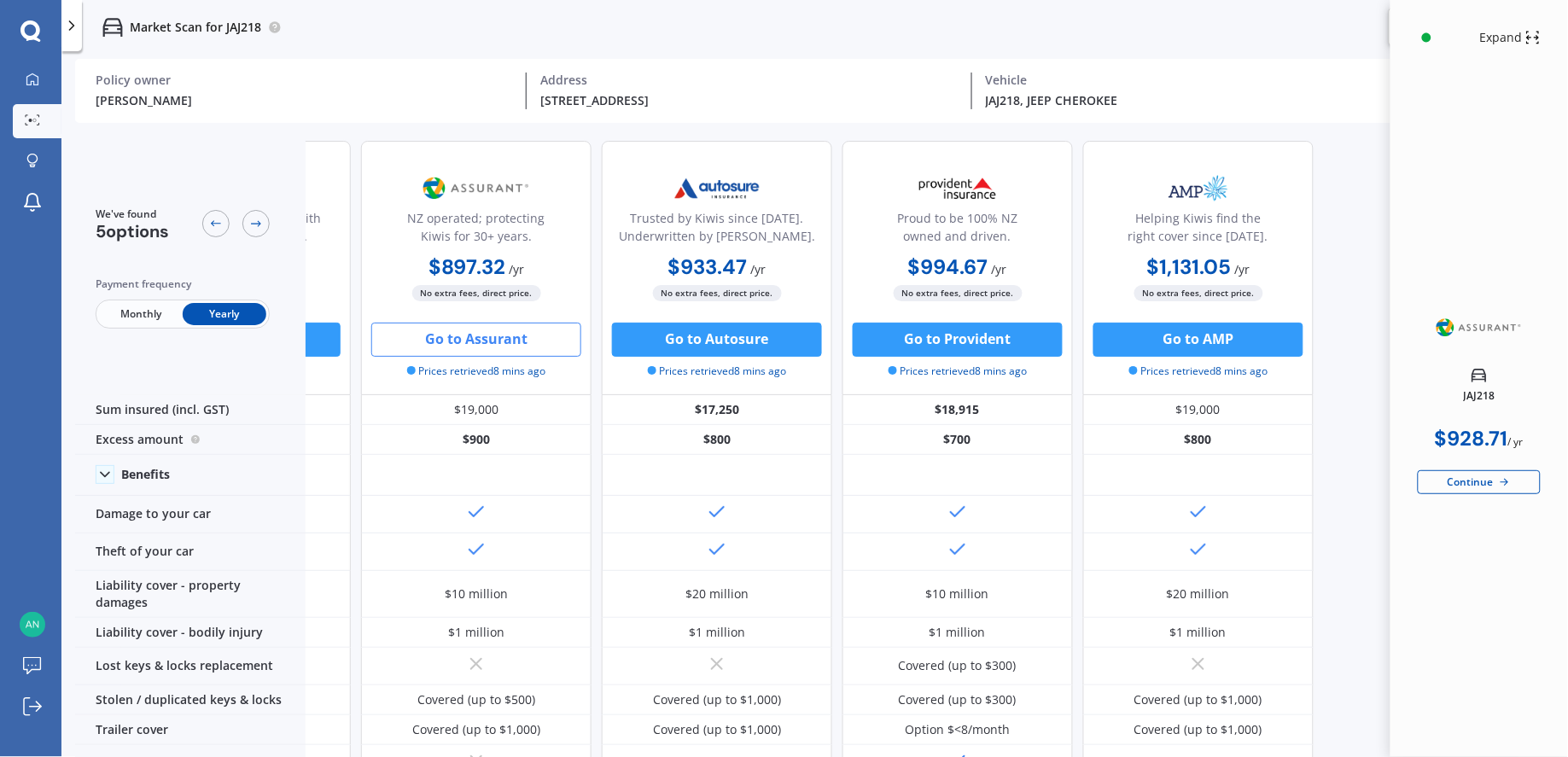 click on "We've found 5  options Payment frequency Monthly Yearly 💰 Cheapest option Simple online insurance, with large global underwriter. $849.56   /  yr $849.56   /  yr $78.56   /  mo No extra fees, direct price. Go to Cove Prices retrieved  8 mins ago NZ operated; protecting Kiwis for 30+ years. $897.32   /  yr $897.32   /  yr $74.78   /  mo No extra fees, direct price. Go to Assurant Prices retrieved  8 mins ago Trusted by [PERSON_NAME] since [DATE]. Underwritten by [PERSON_NAME]. $933.47   /  yr $933.47   /  yr $85.47   /  mo No extra fees, direct price. Go to Autosure Prices retrieved  8 mins ago Proud to be 100% NZ owned and driven. $994.67   /  yr $994.67   /  yr $99.44   /  mo No extra fees, direct price. Go to Provident Prices retrieved  8 mins ago Helping Kiwis find the right cover since [DATE]. $1,131.05   /  yr $1,131.05   /  yr $103.58   /  mo No extra fees, direct price. Go to AMP Prices retrieved  8 mins ago Sum insured (incl. GST) $17,095 $19,000 $17,250 $18,915 $19,000 Excess amount $750 $900 $800 $700 $800 Benefits" at bounding box center (771, 444) 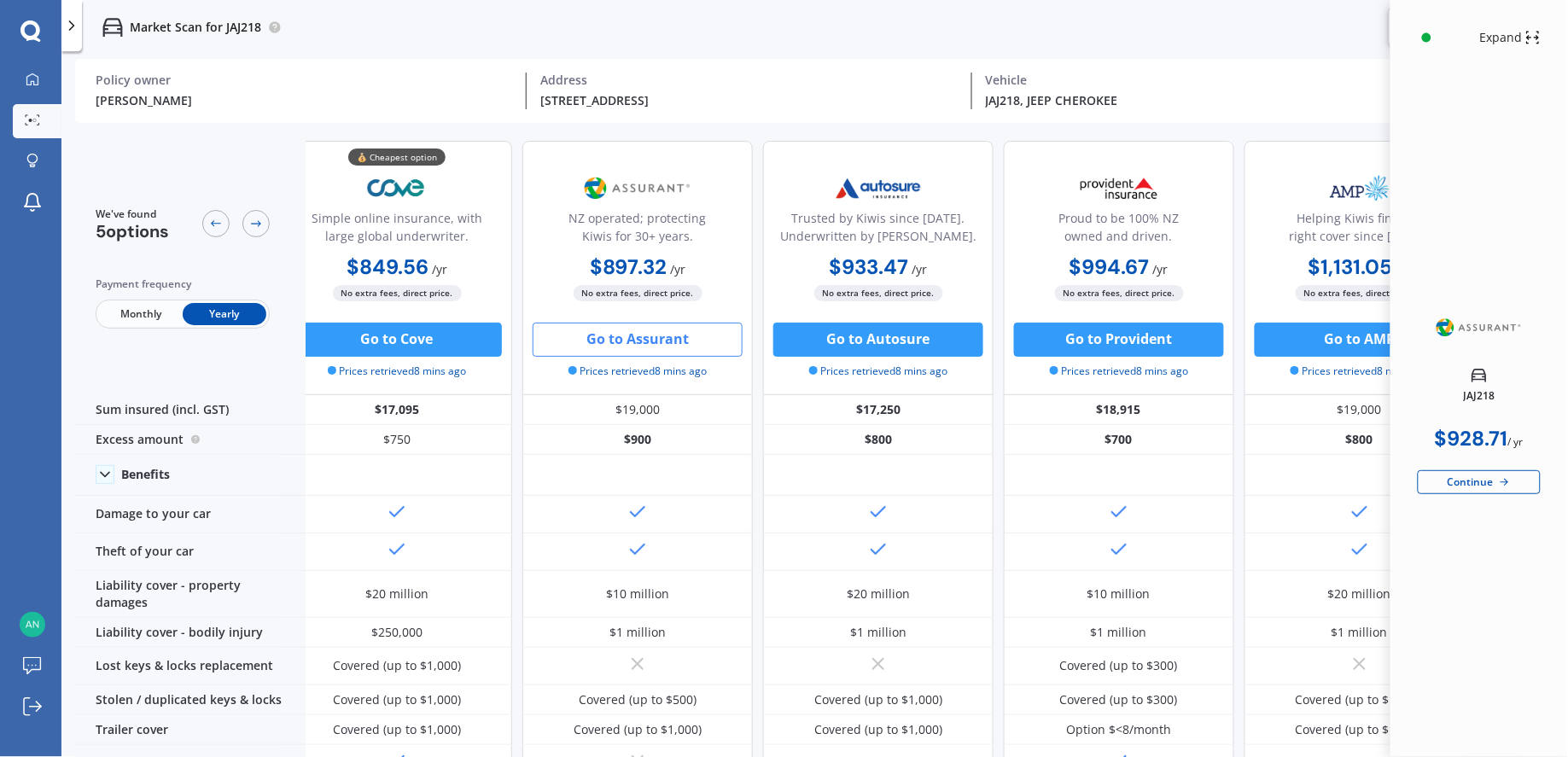 scroll, scrollTop: 0, scrollLeft: 0, axis: both 